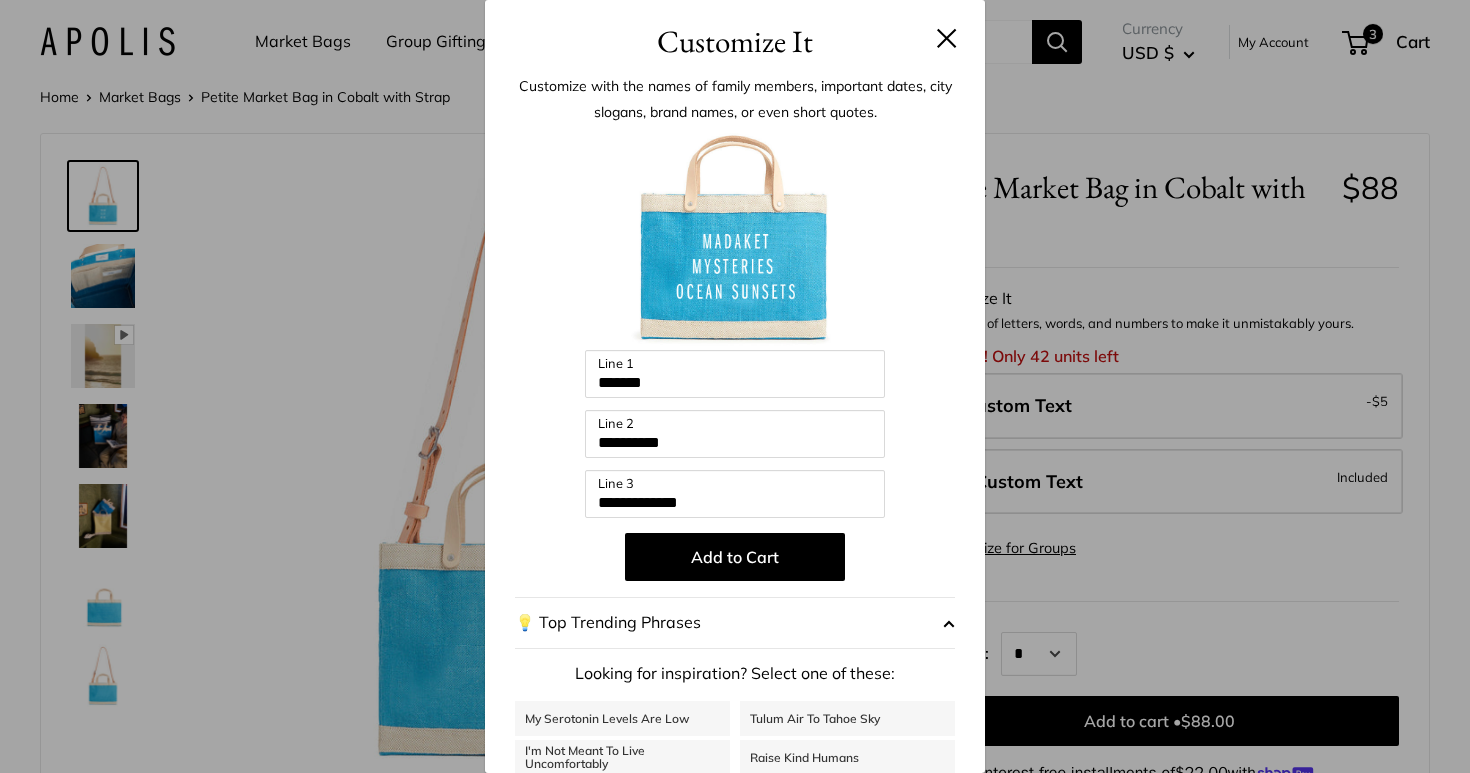 scroll, scrollTop: 0, scrollLeft: 0, axis: both 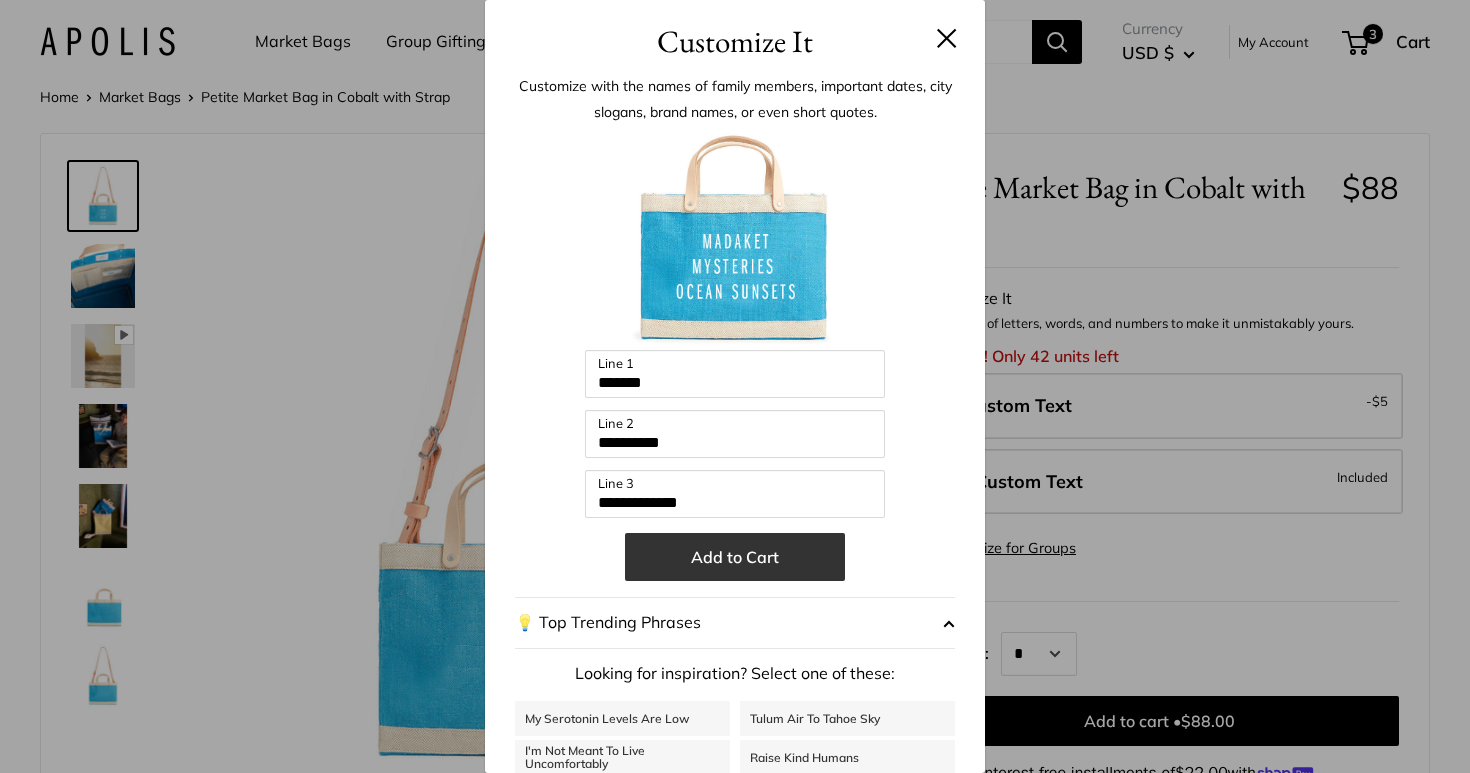 type on "*********" 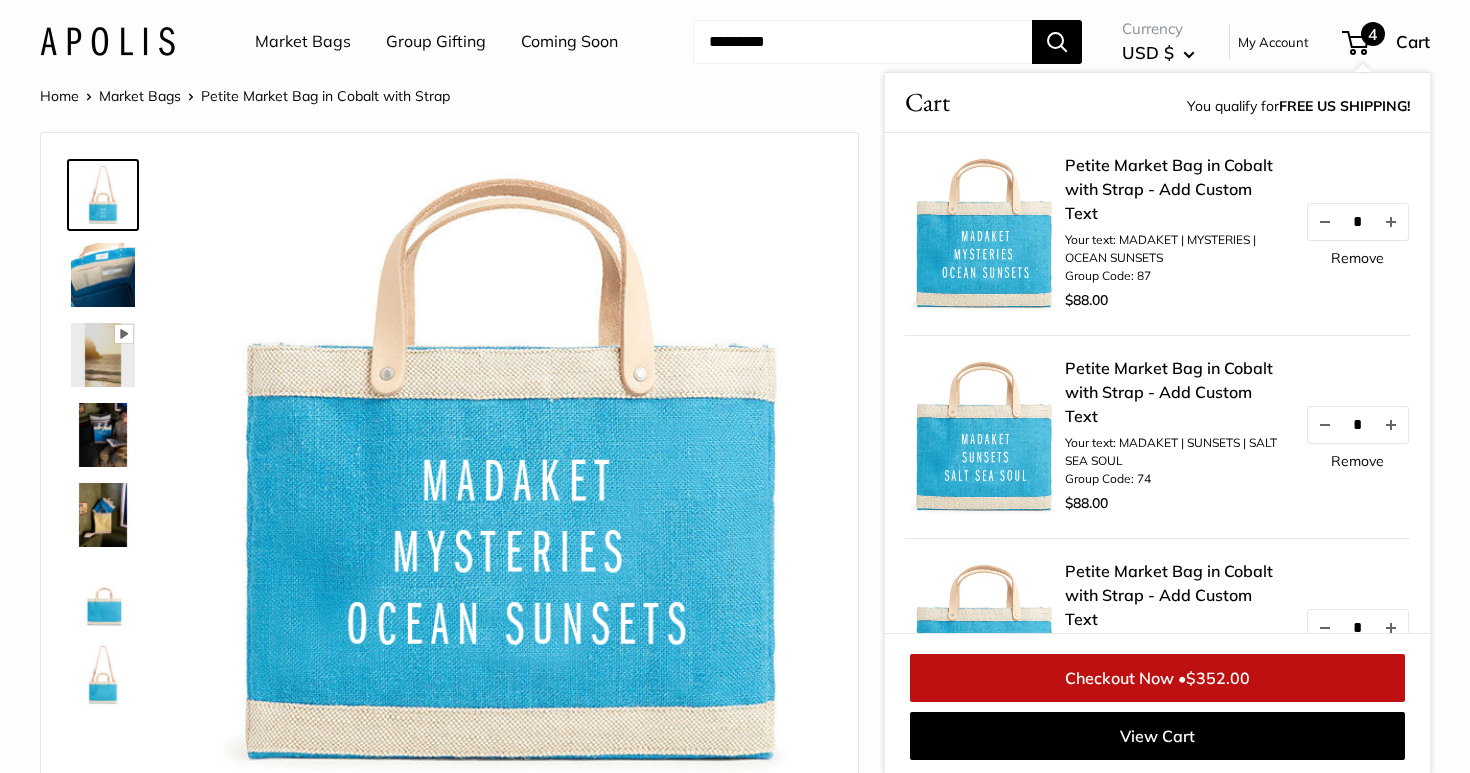 click at bounding box center [514, 476] 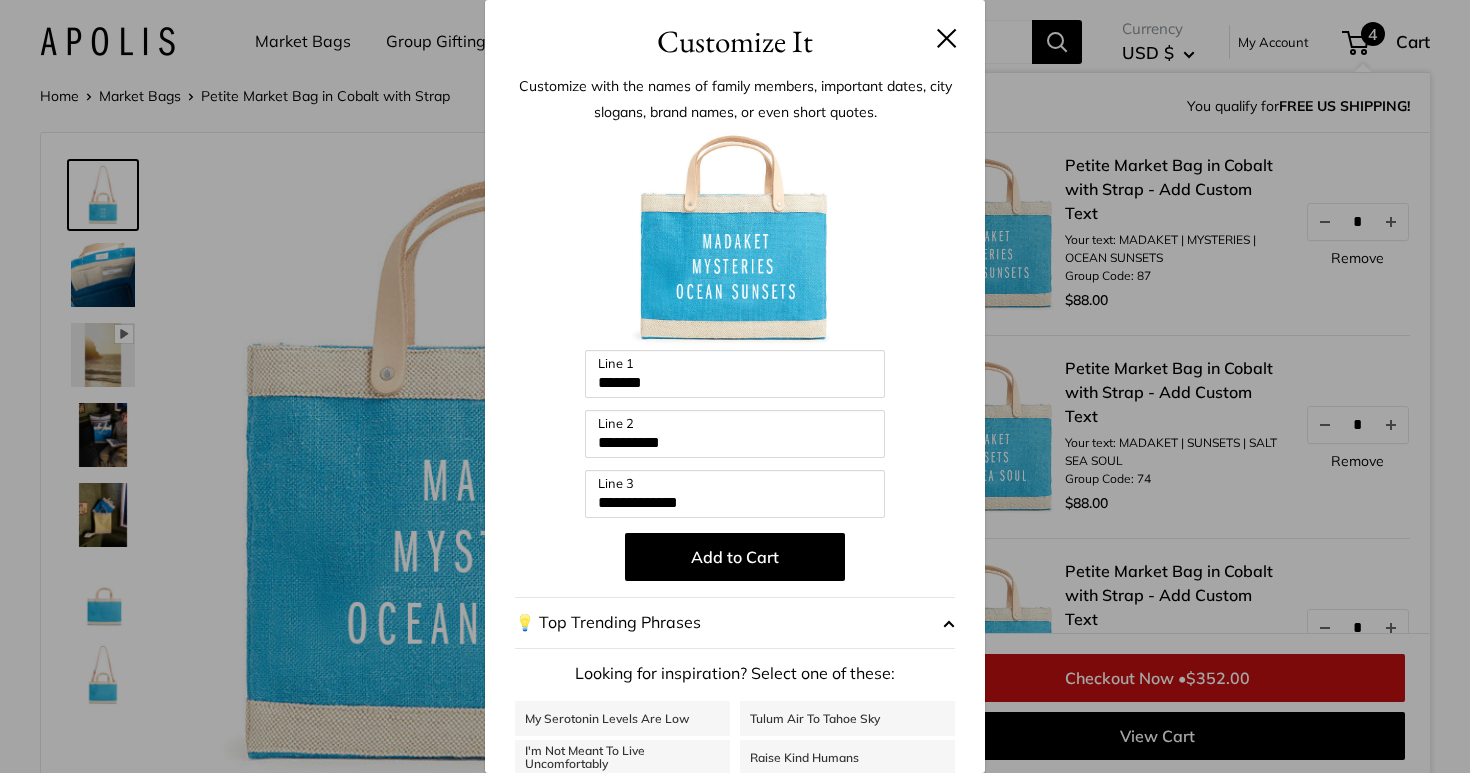 scroll, scrollTop: 2, scrollLeft: 0, axis: vertical 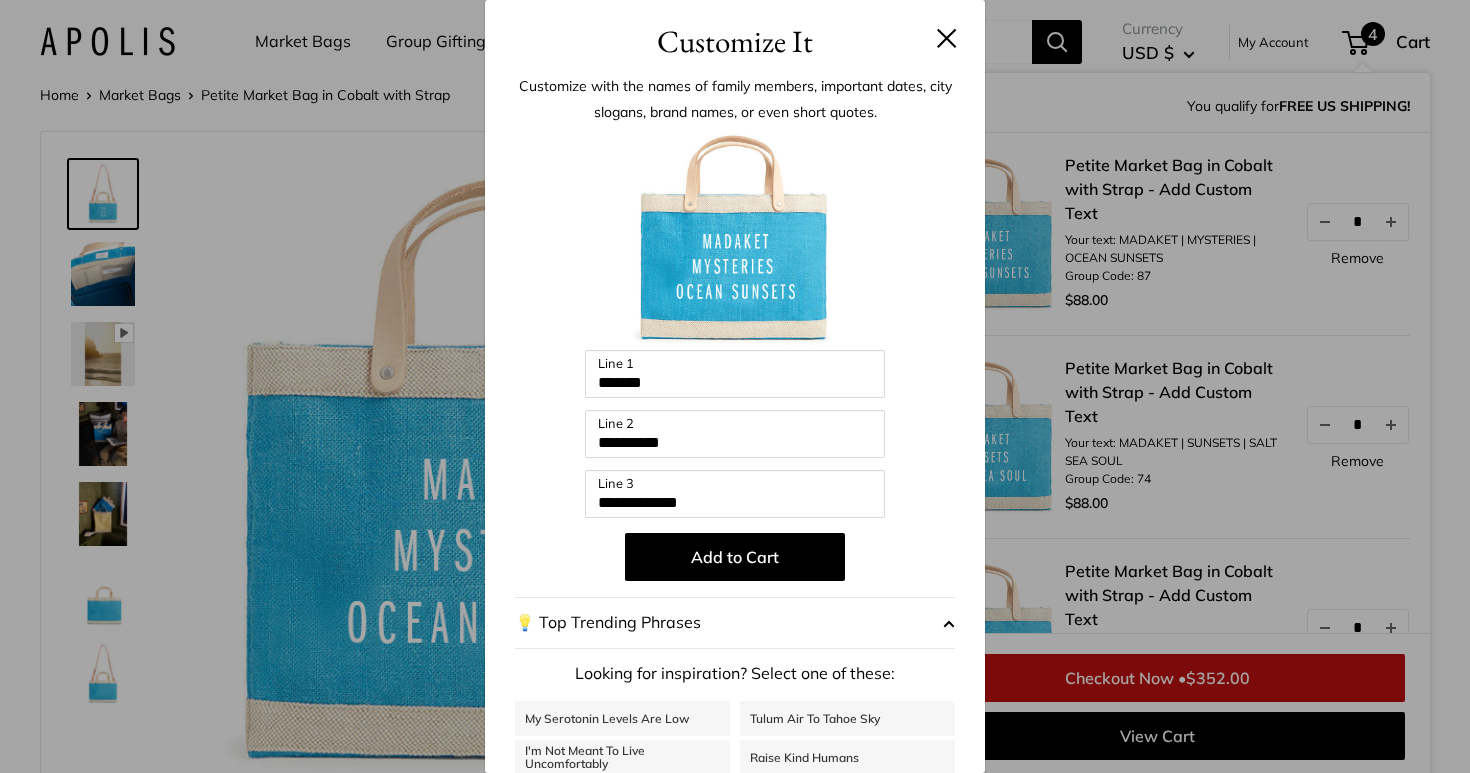 click at bounding box center (735, 240) 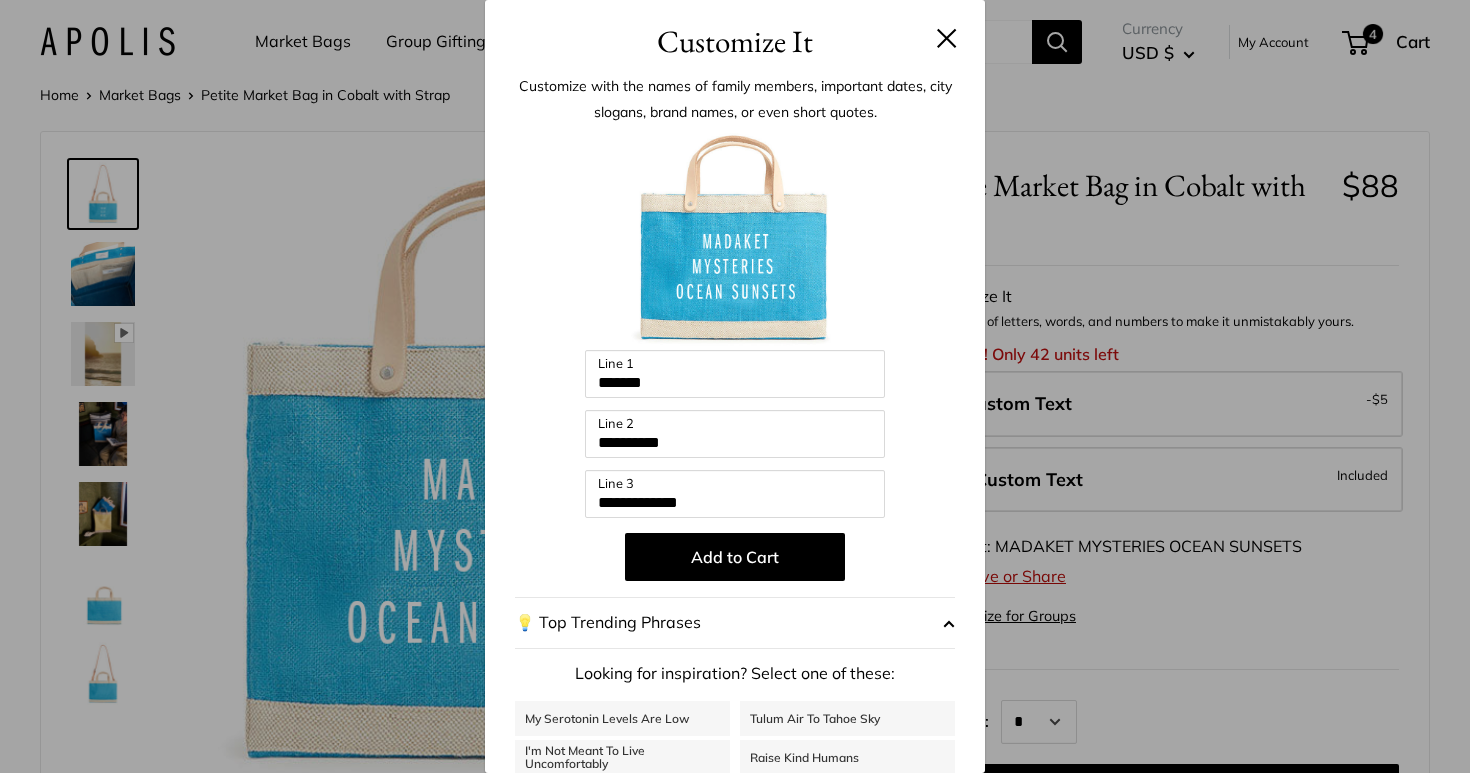 click at bounding box center (947, 38) 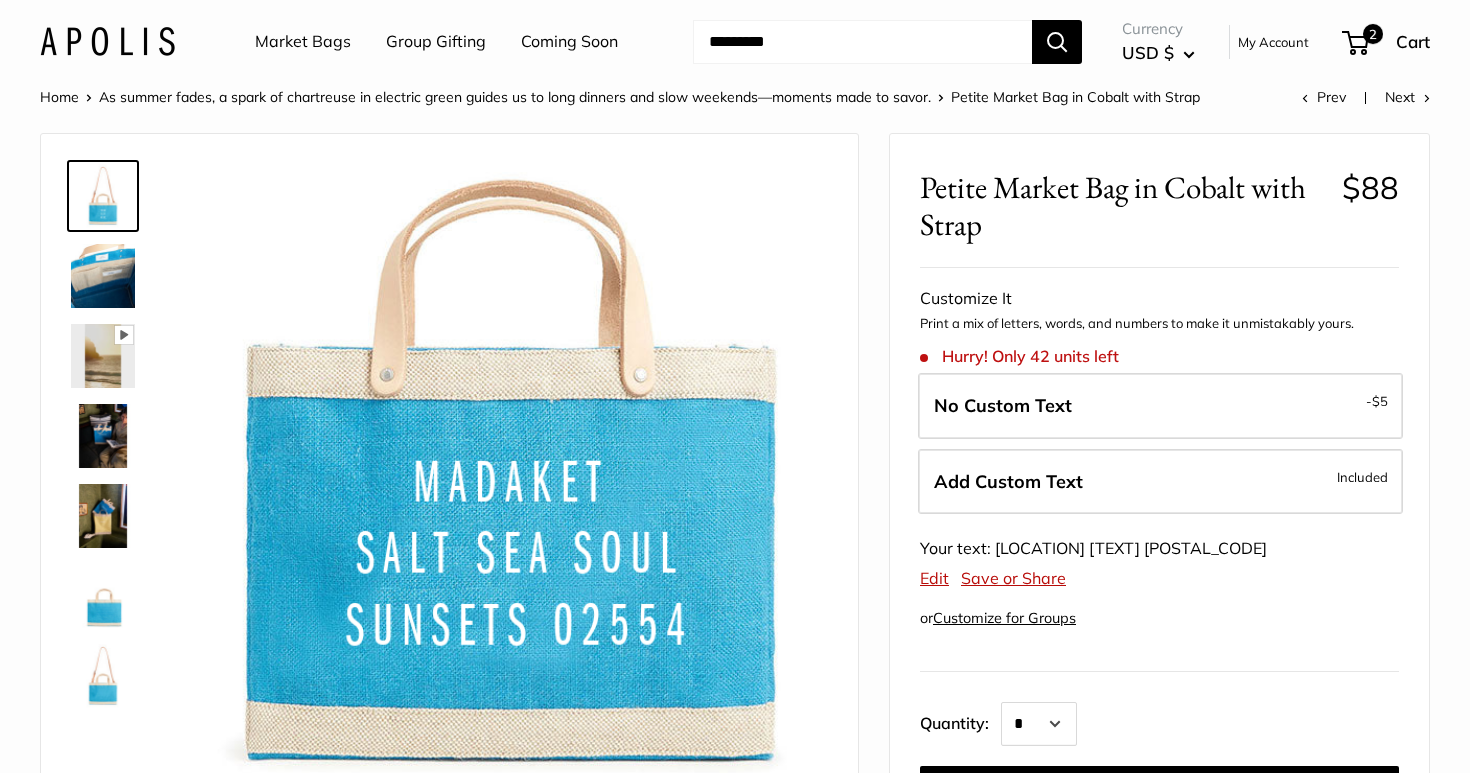 scroll, scrollTop: 0, scrollLeft: 0, axis: both 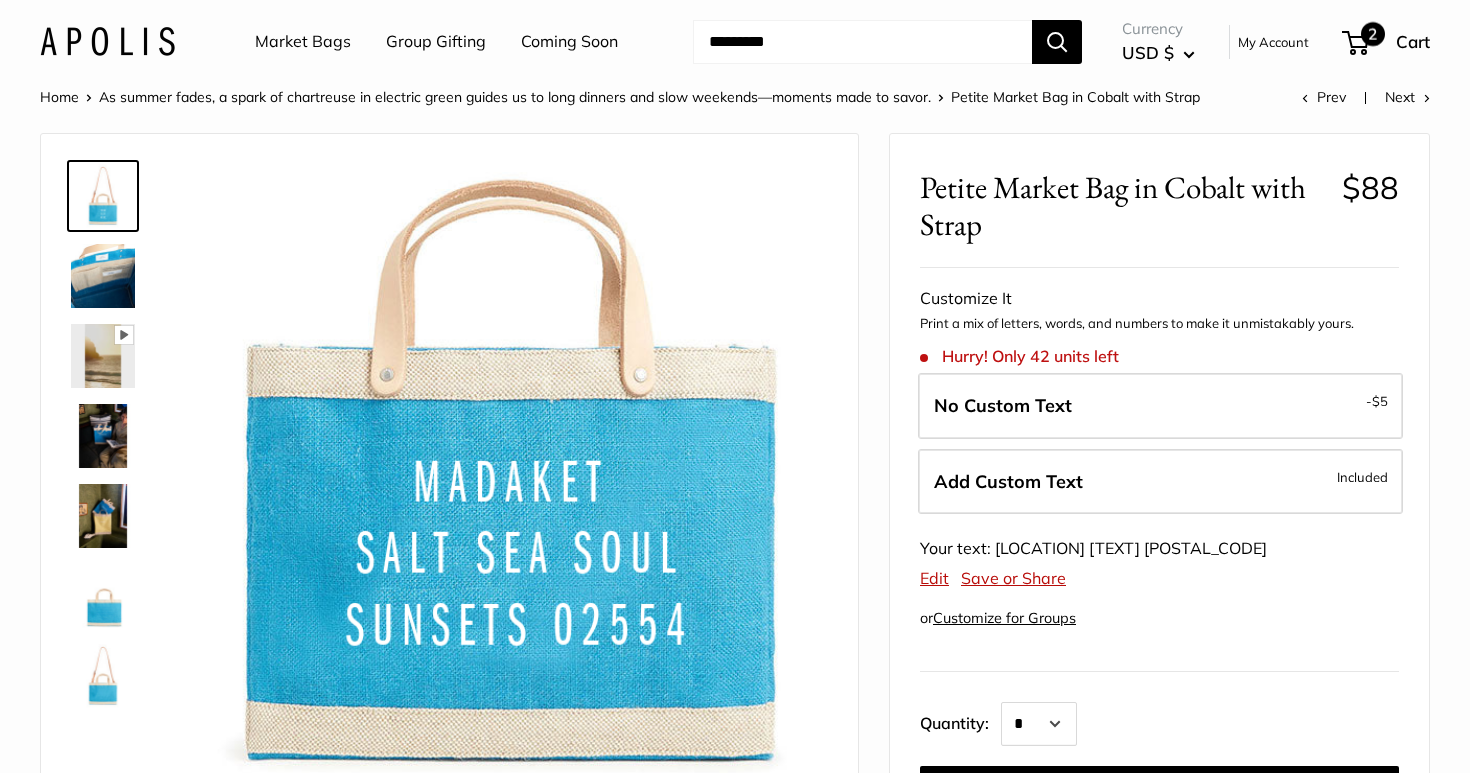 click on "2" at bounding box center [1373, 34] 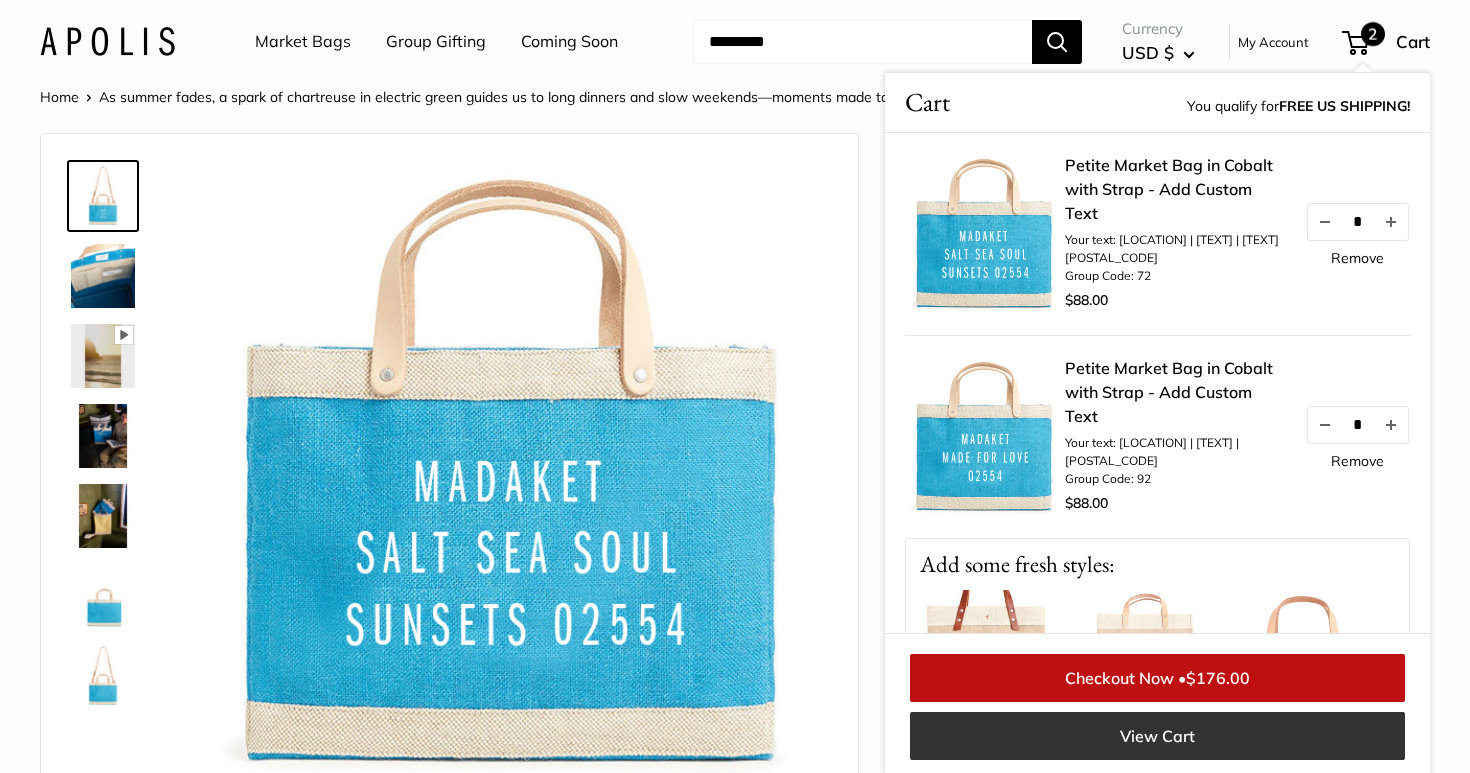 click on "View Cart" at bounding box center [1157, 736] 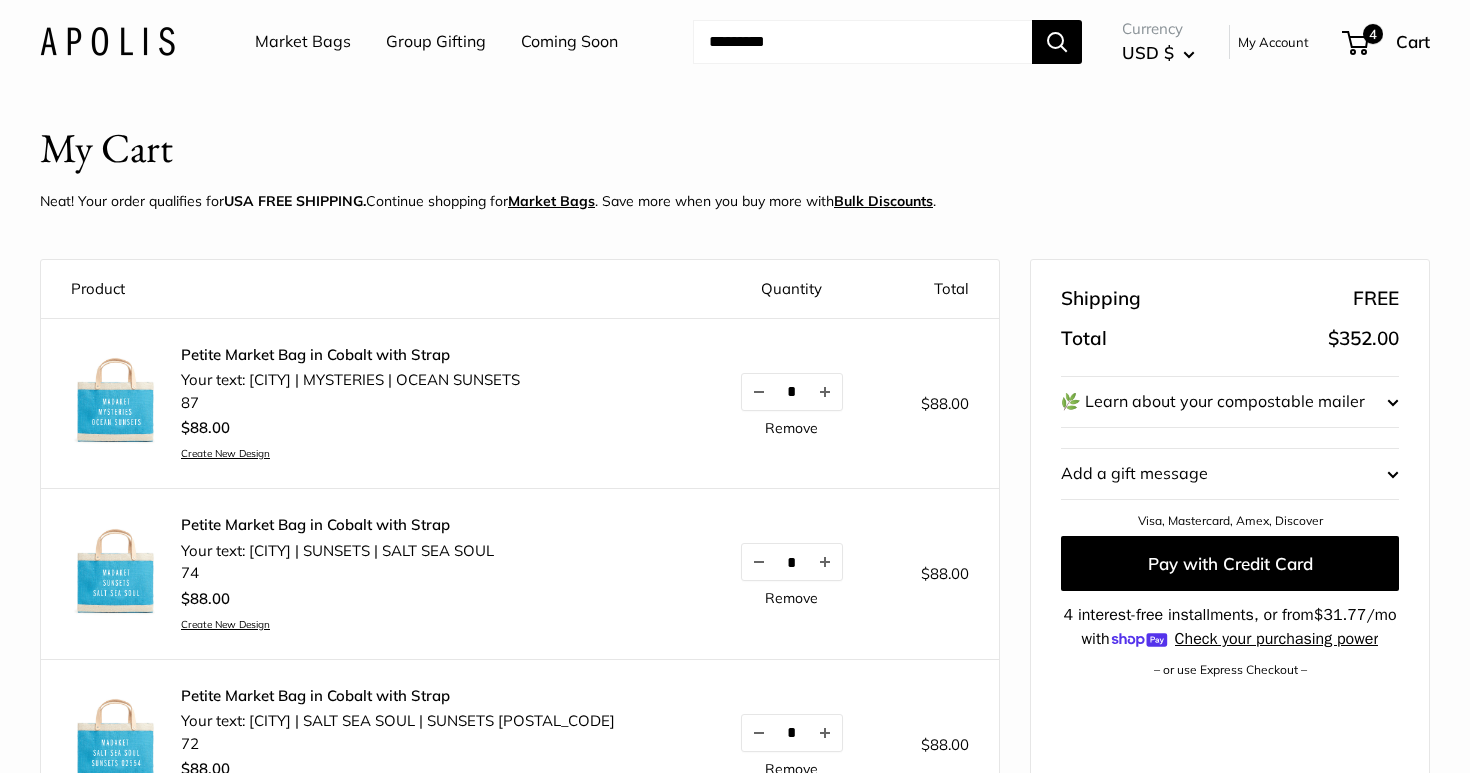 scroll, scrollTop: 0, scrollLeft: 0, axis: both 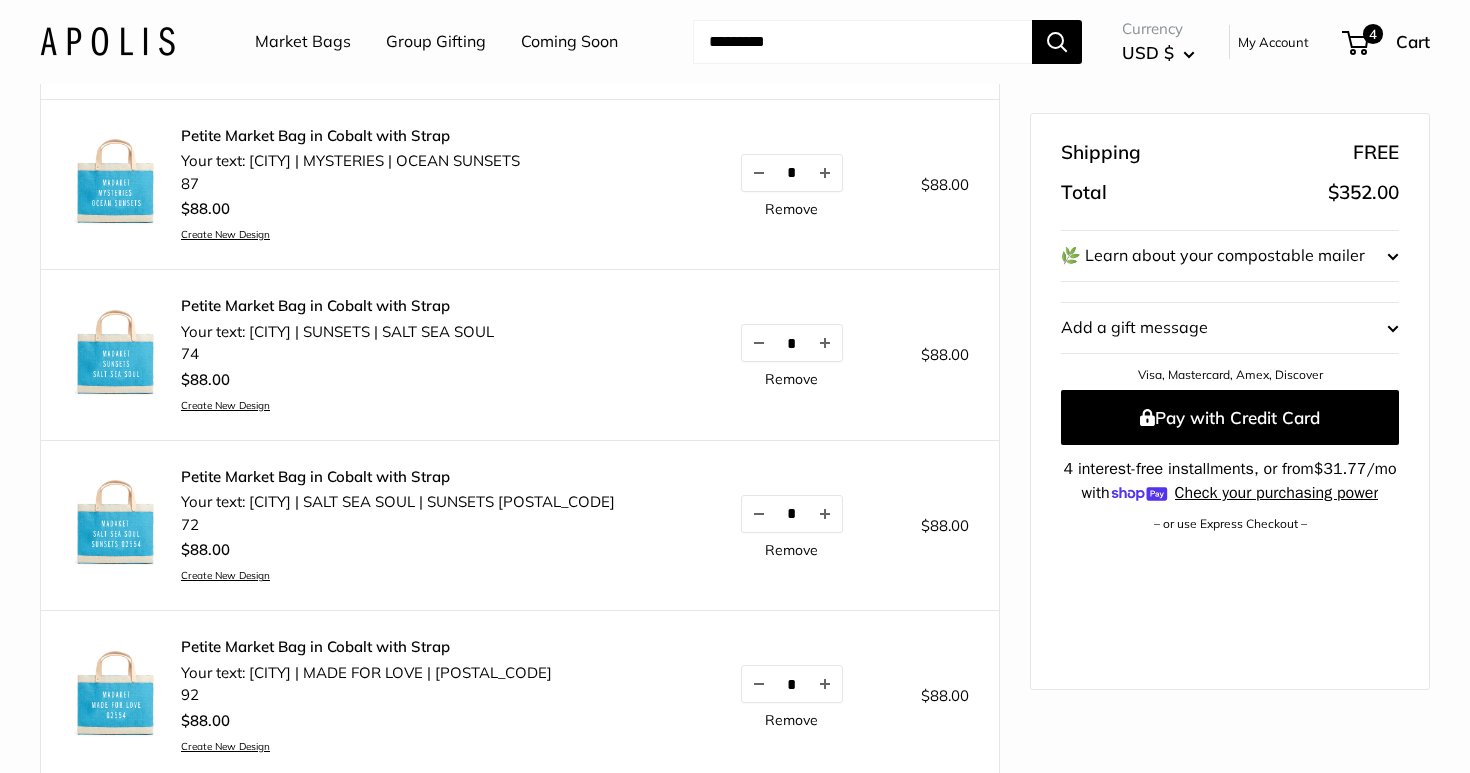 click on "Remove" at bounding box center [791, 379] 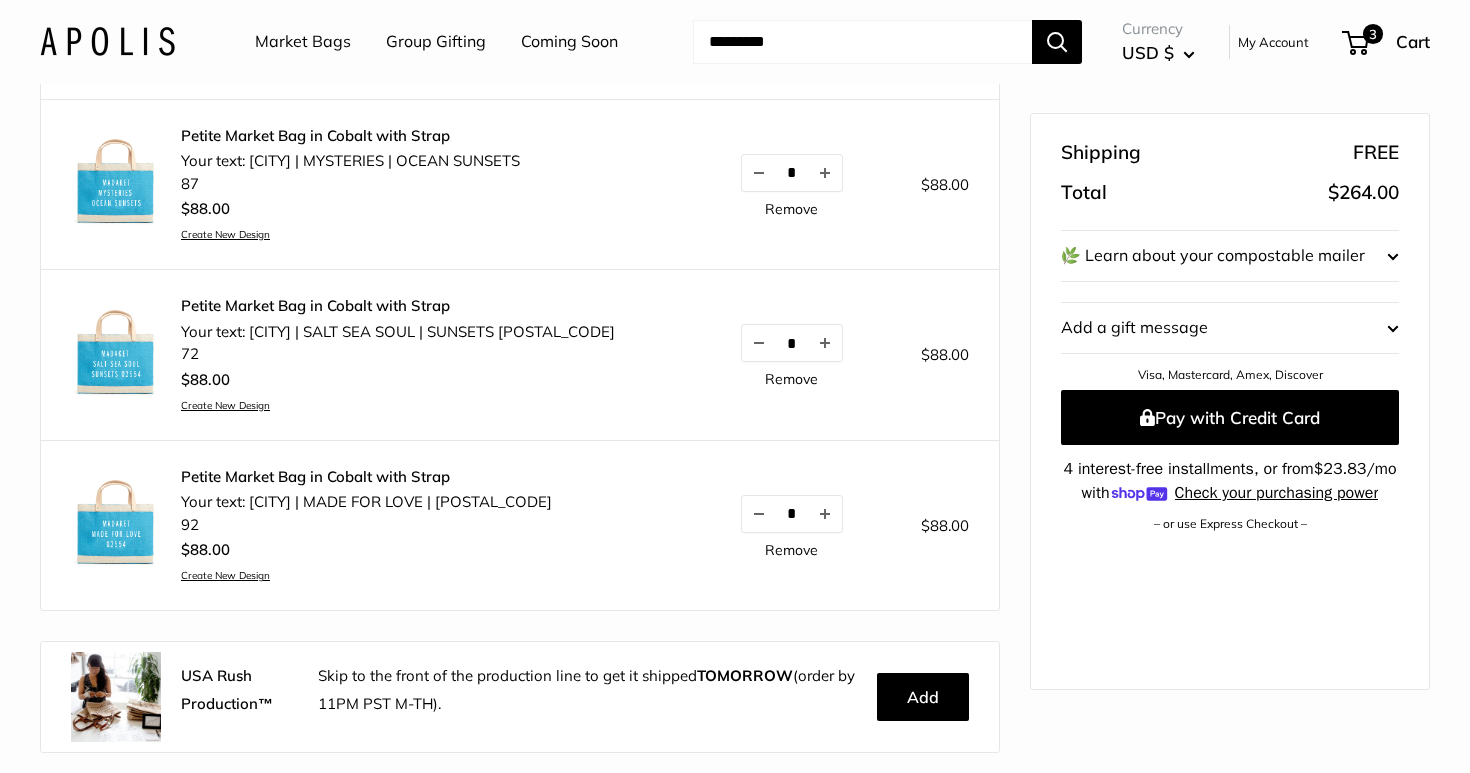 click on "Remove" at bounding box center (791, 379) 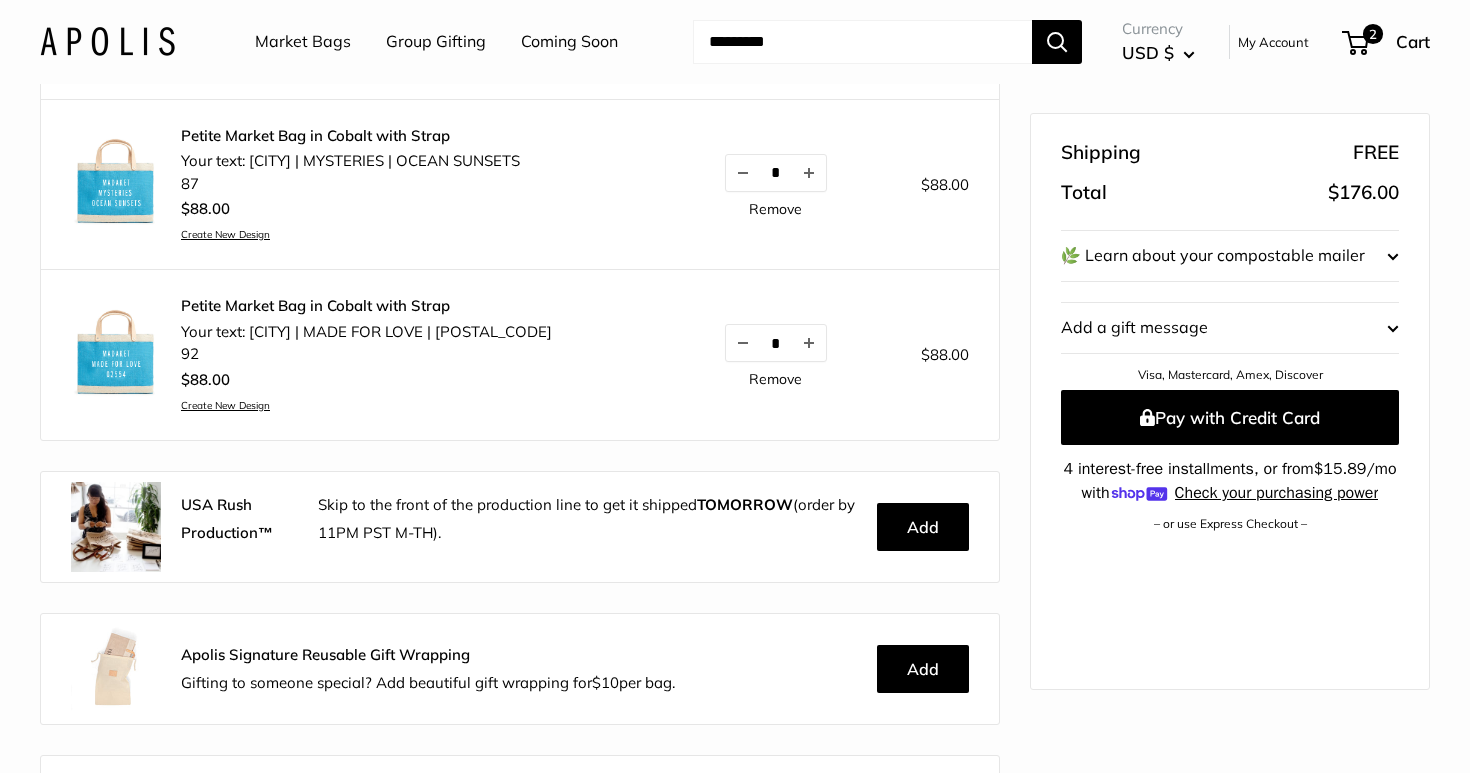 click on "Create New Design" at bounding box center (350, 234) 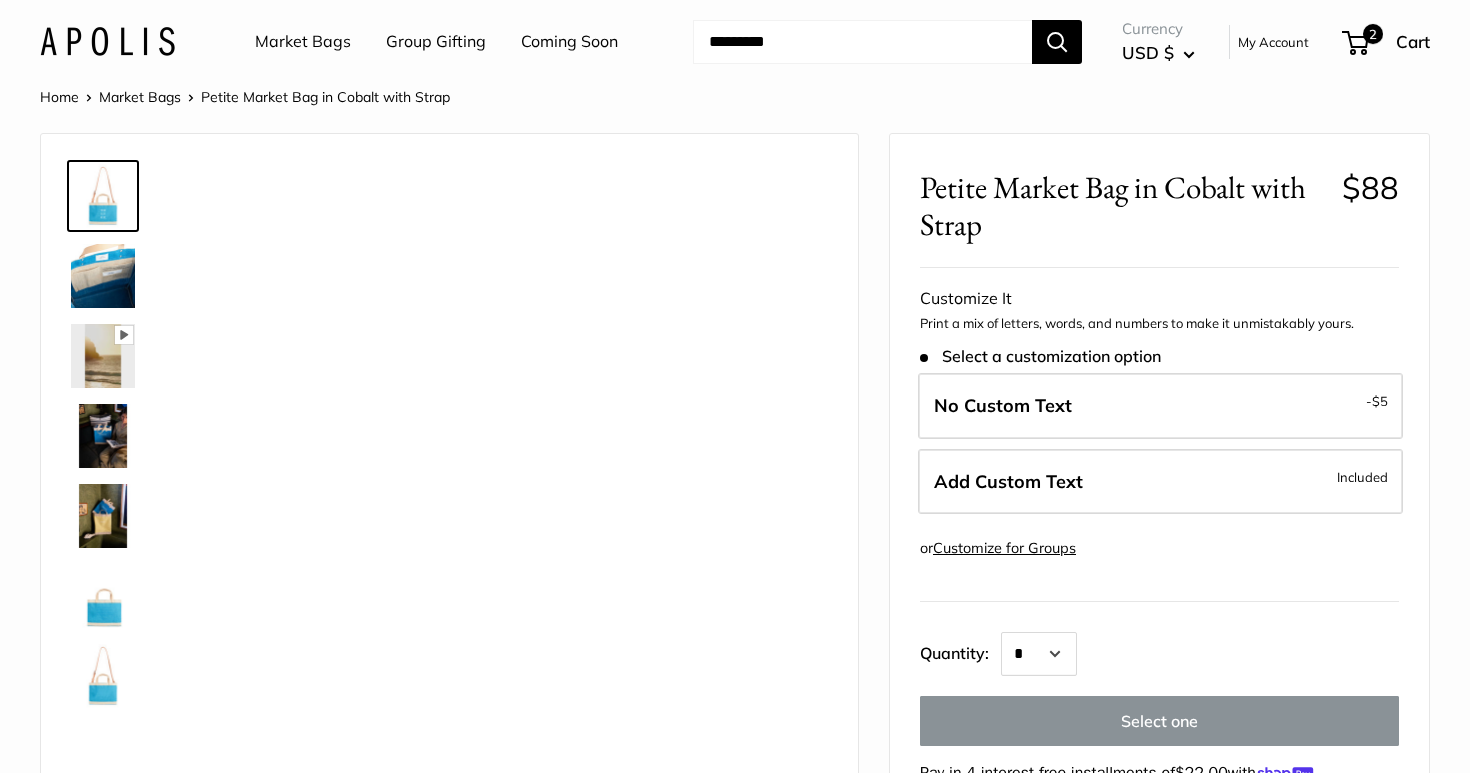 scroll, scrollTop: 0, scrollLeft: 0, axis: both 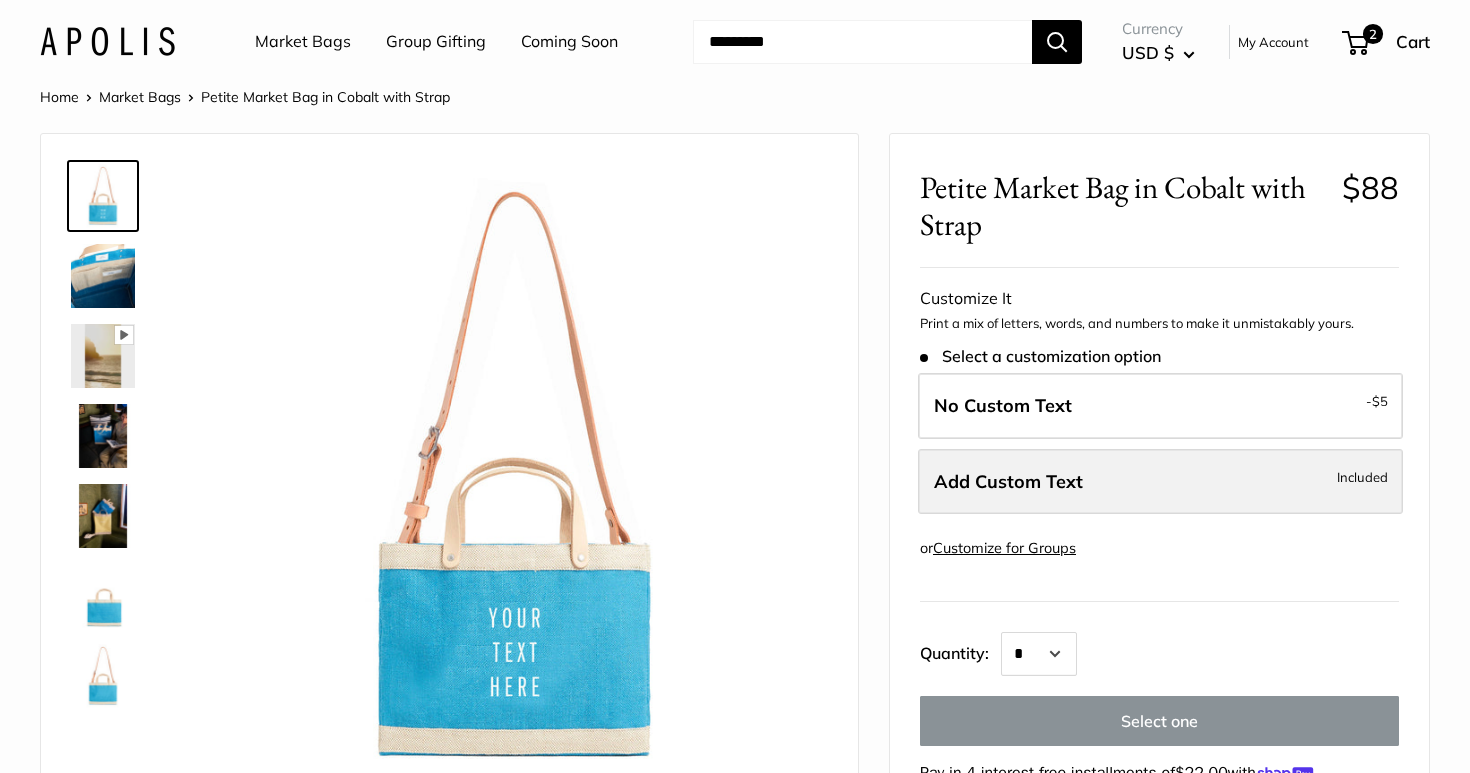 click on "Add Custom Text
Included" at bounding box center (1160, 482) 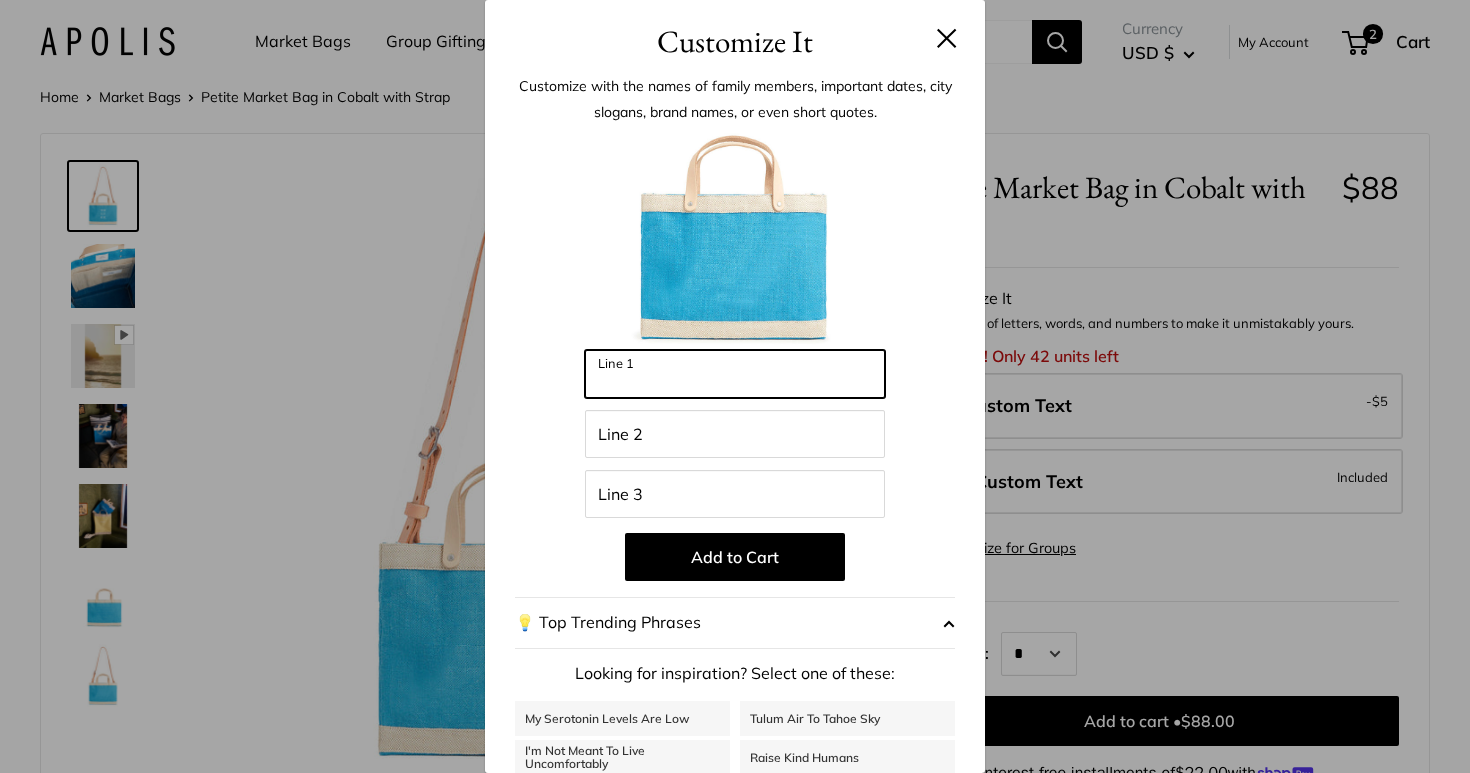 click on "Line 1" at bounding box center (735, 374) 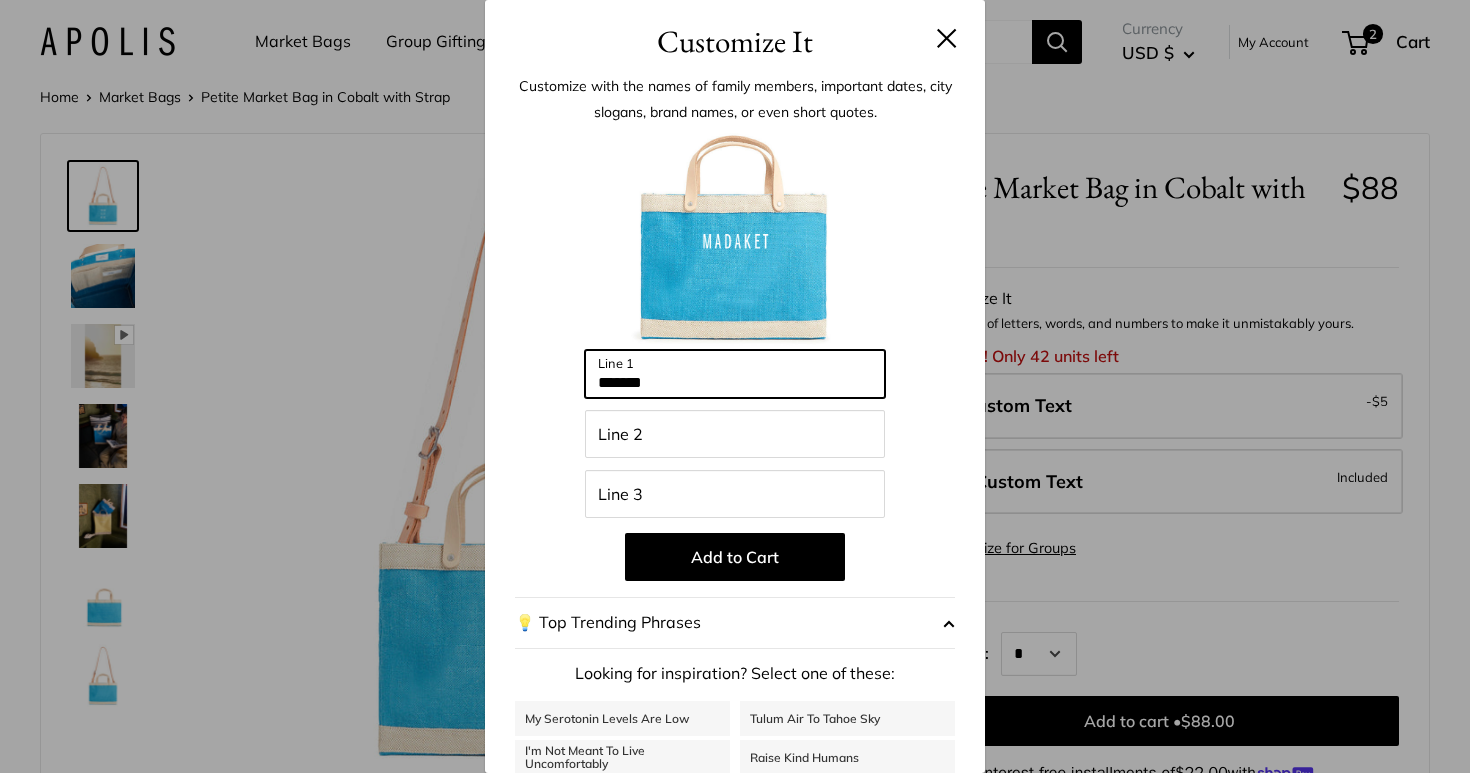 type on "*******" 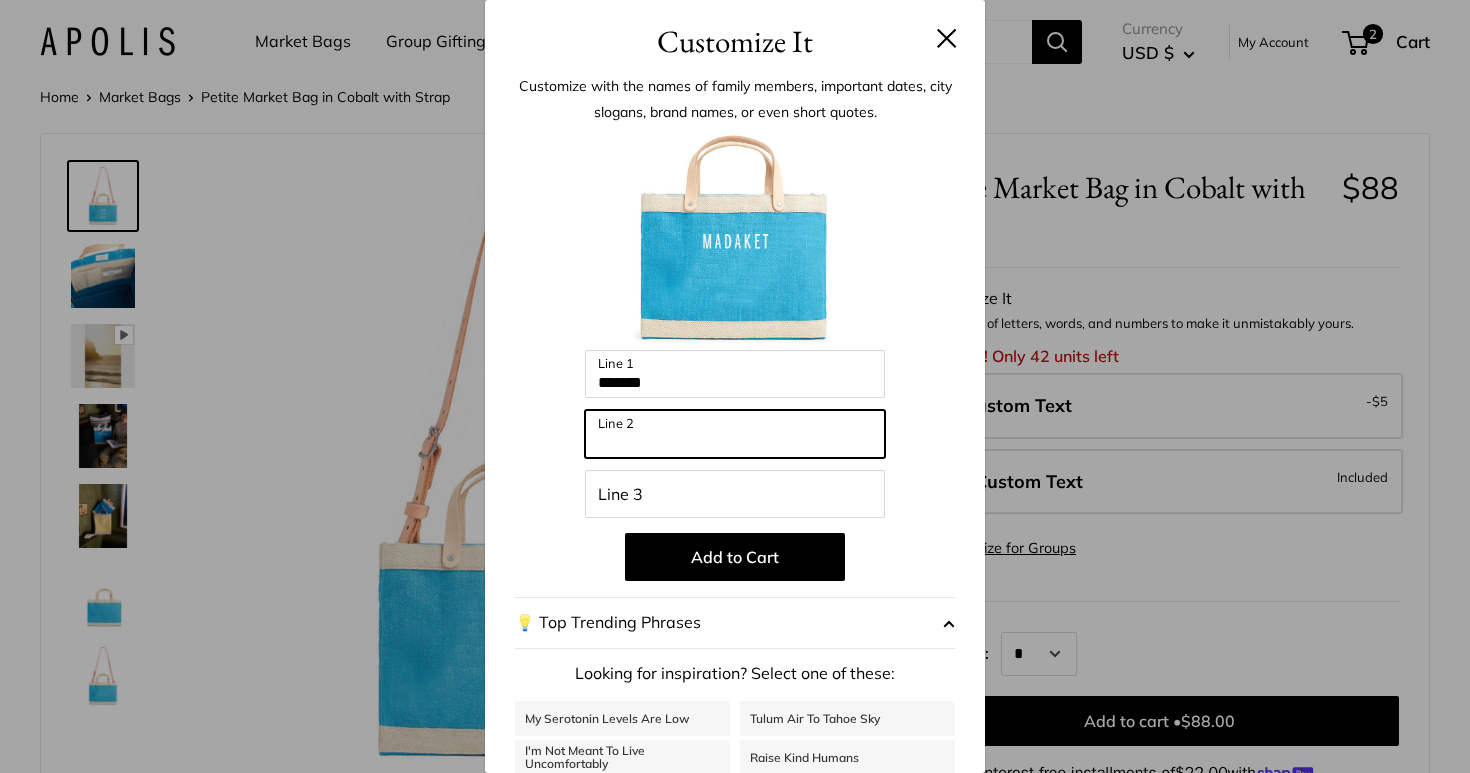 click on "Line 2" at bounding box center [735, 434] 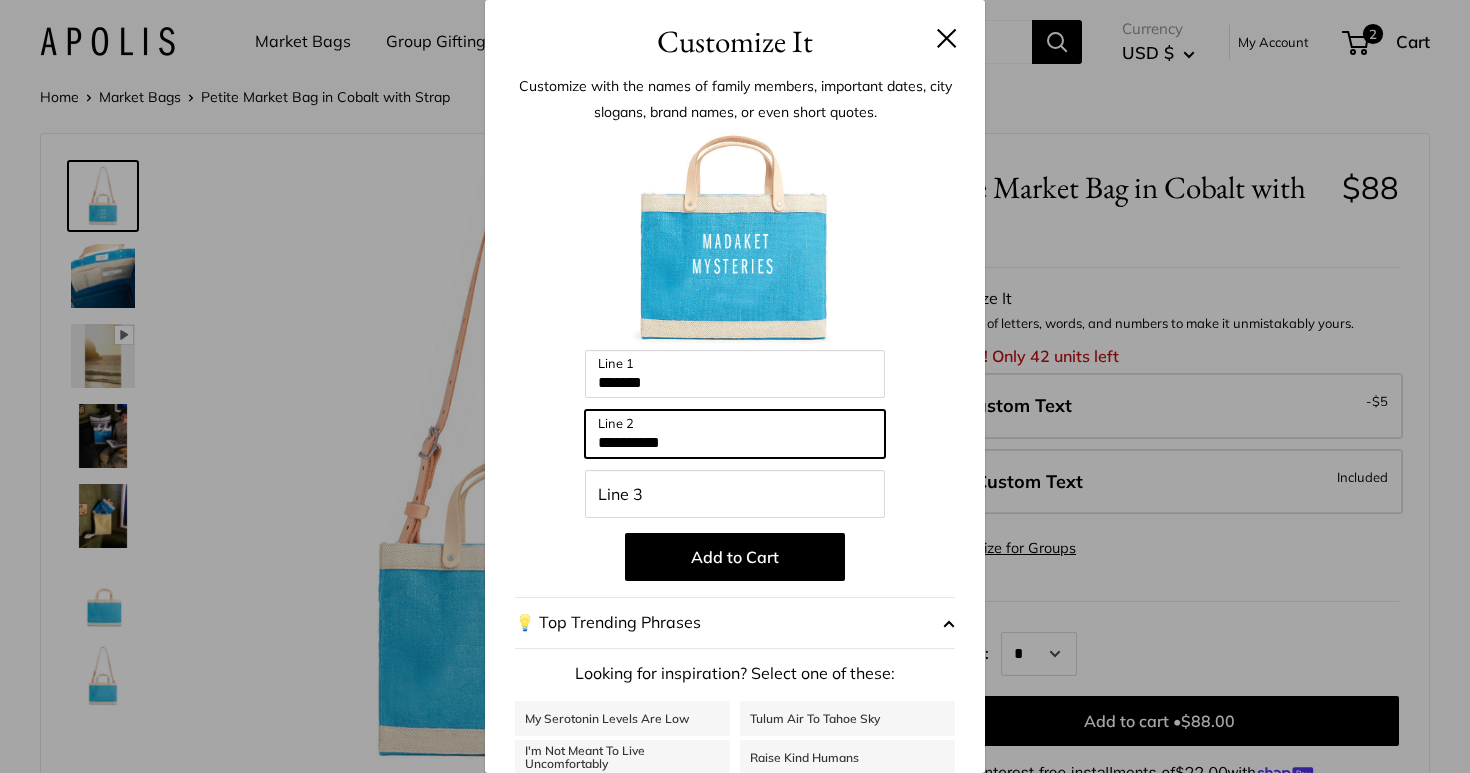 type on "*********" 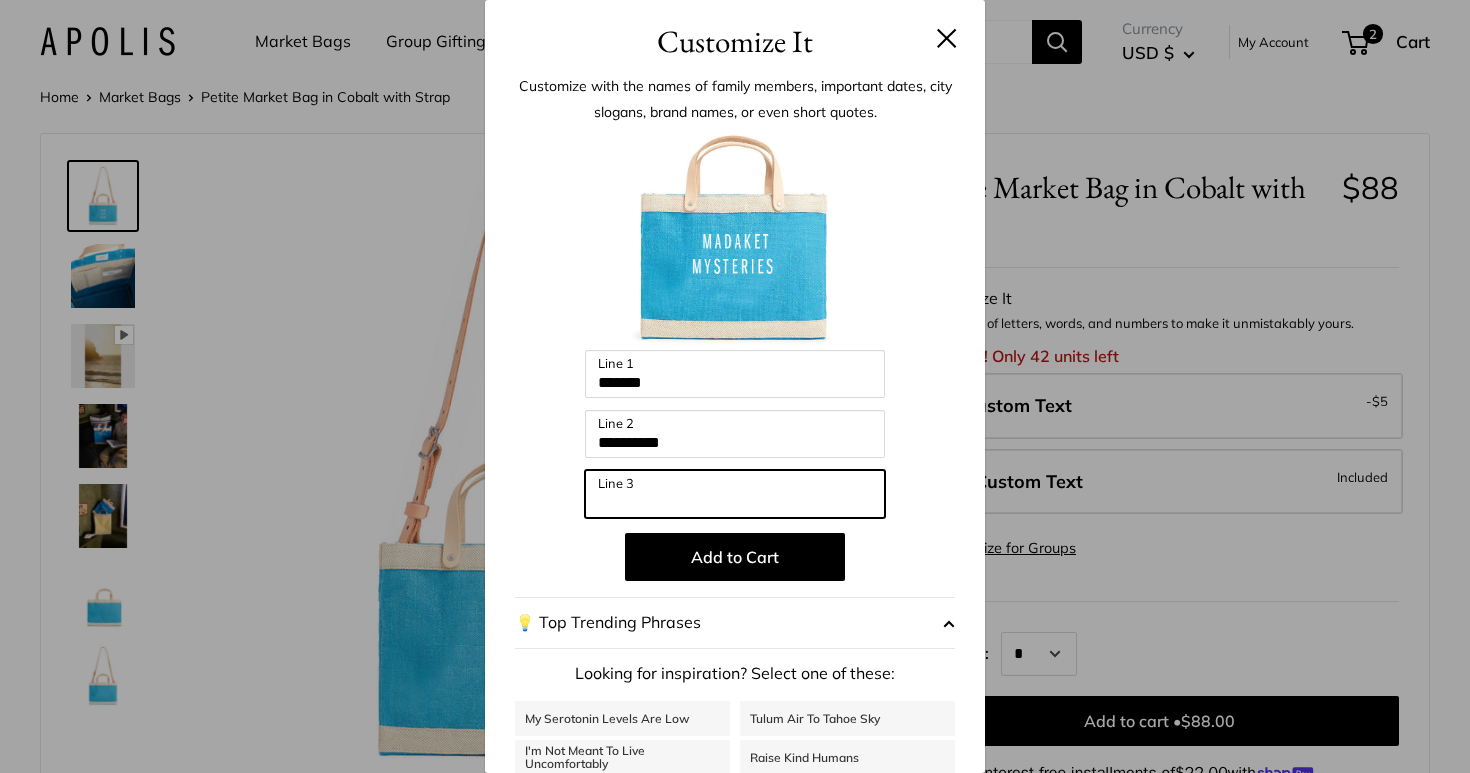 click on "Line 3" at bounding box center (735, 494) 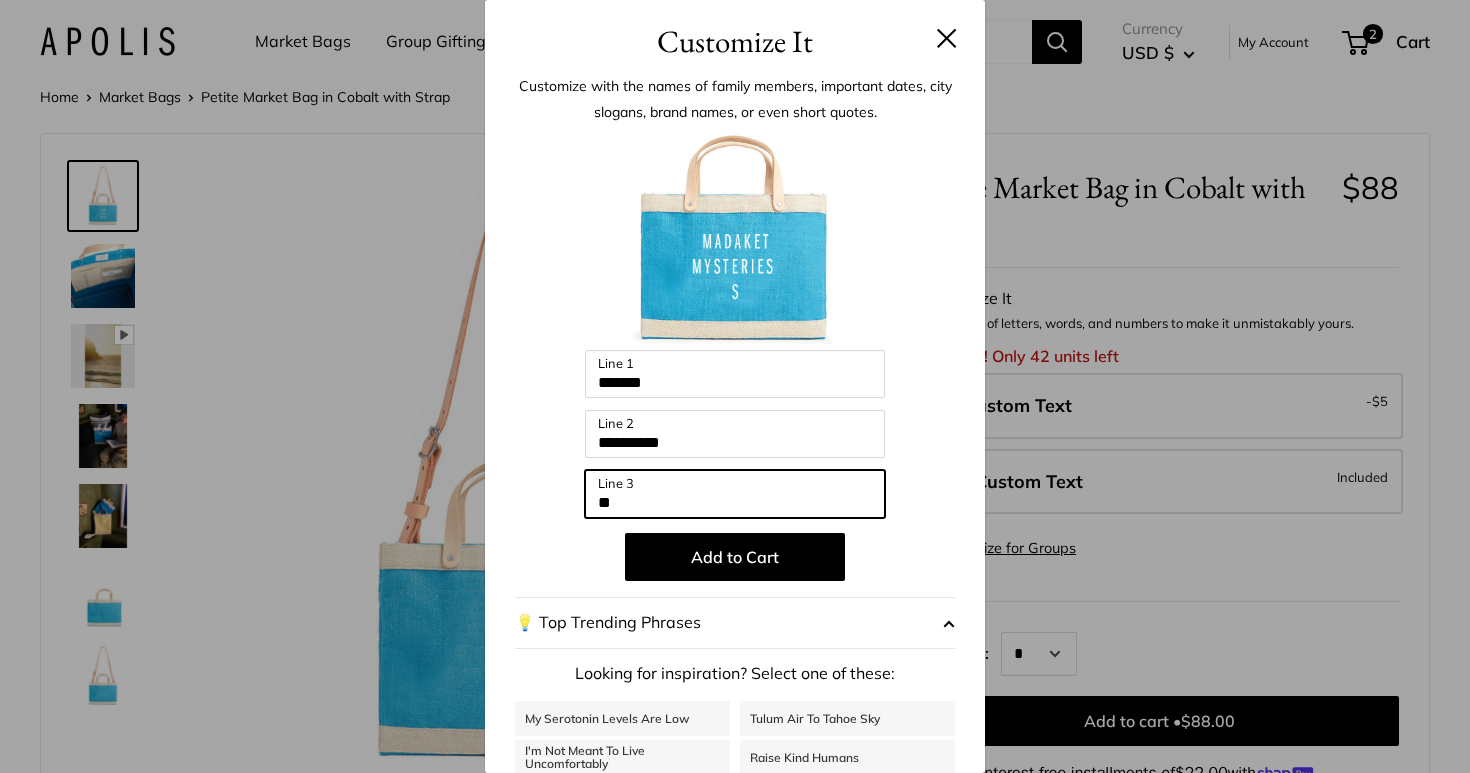 type on "*" 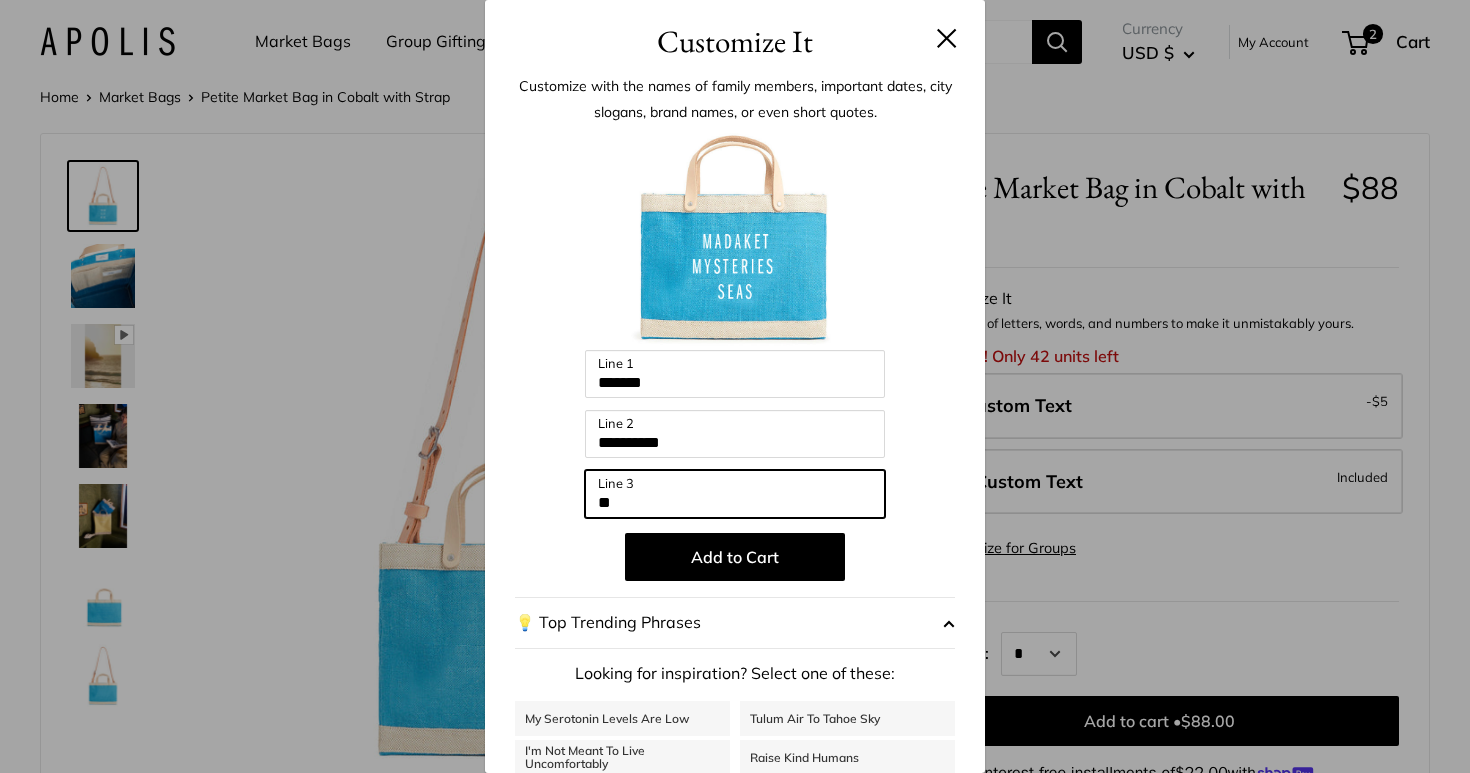 type on "*" 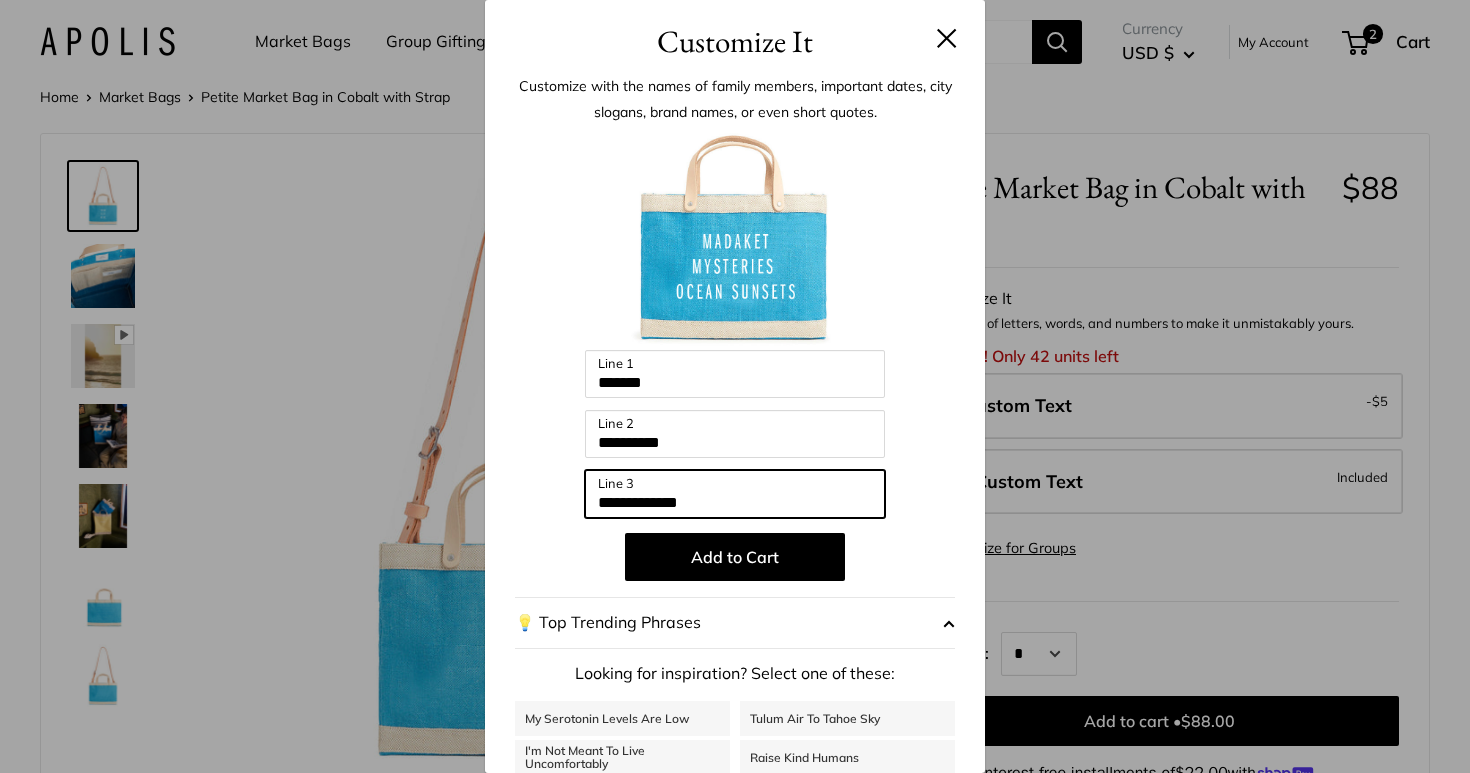 type on "**********" 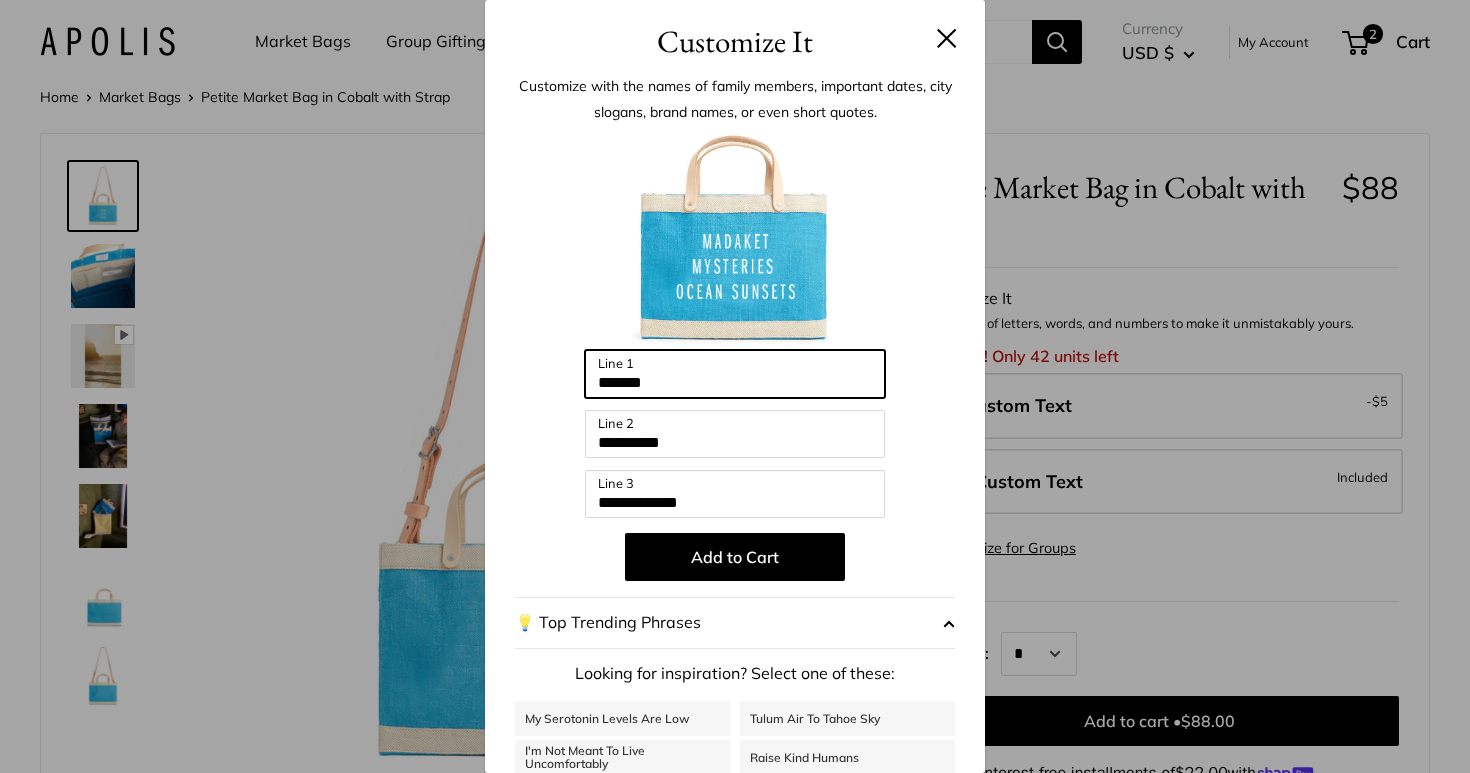 click on "*******" at bounding box center (735, 374) 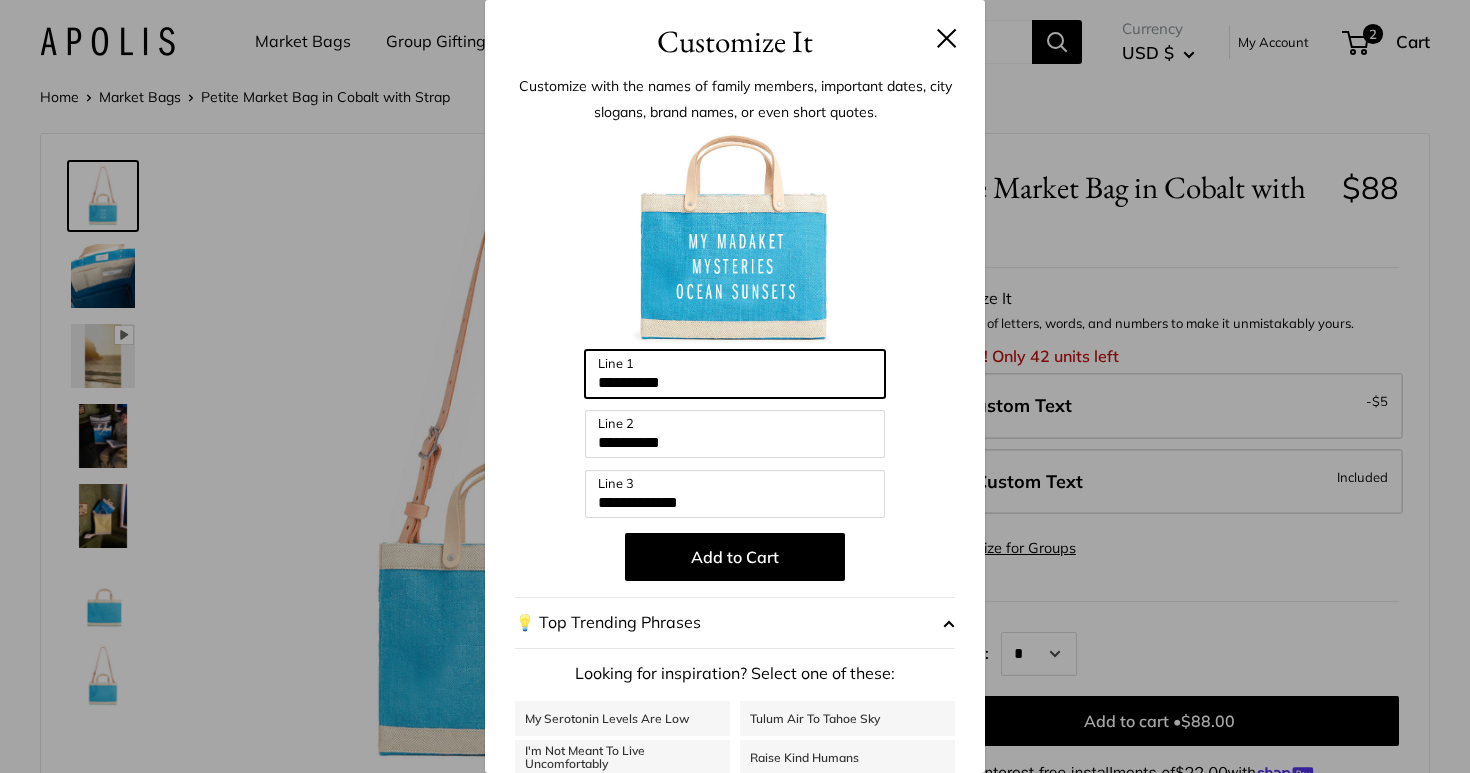 type on "**********" 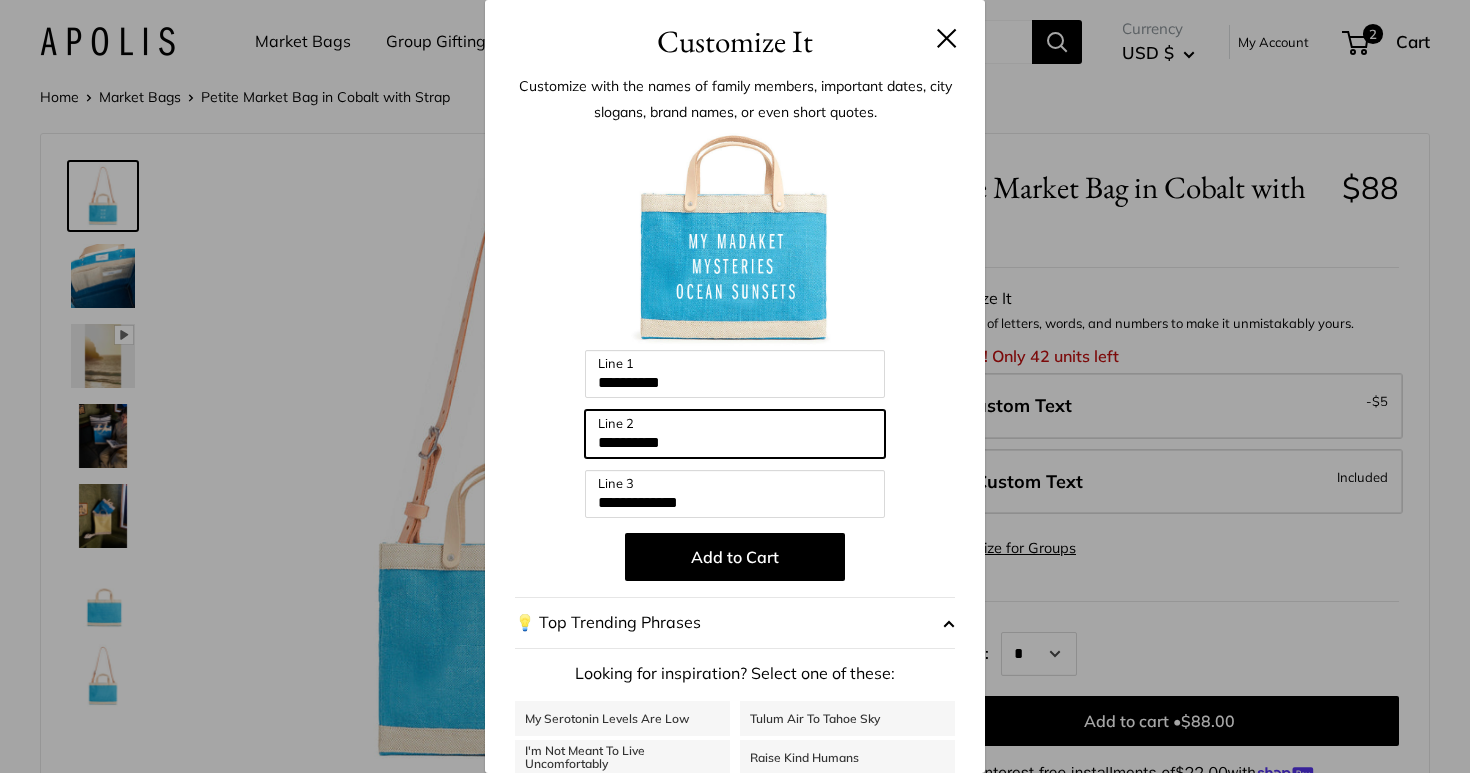 click on "*********" at bounding box center [735, 434] 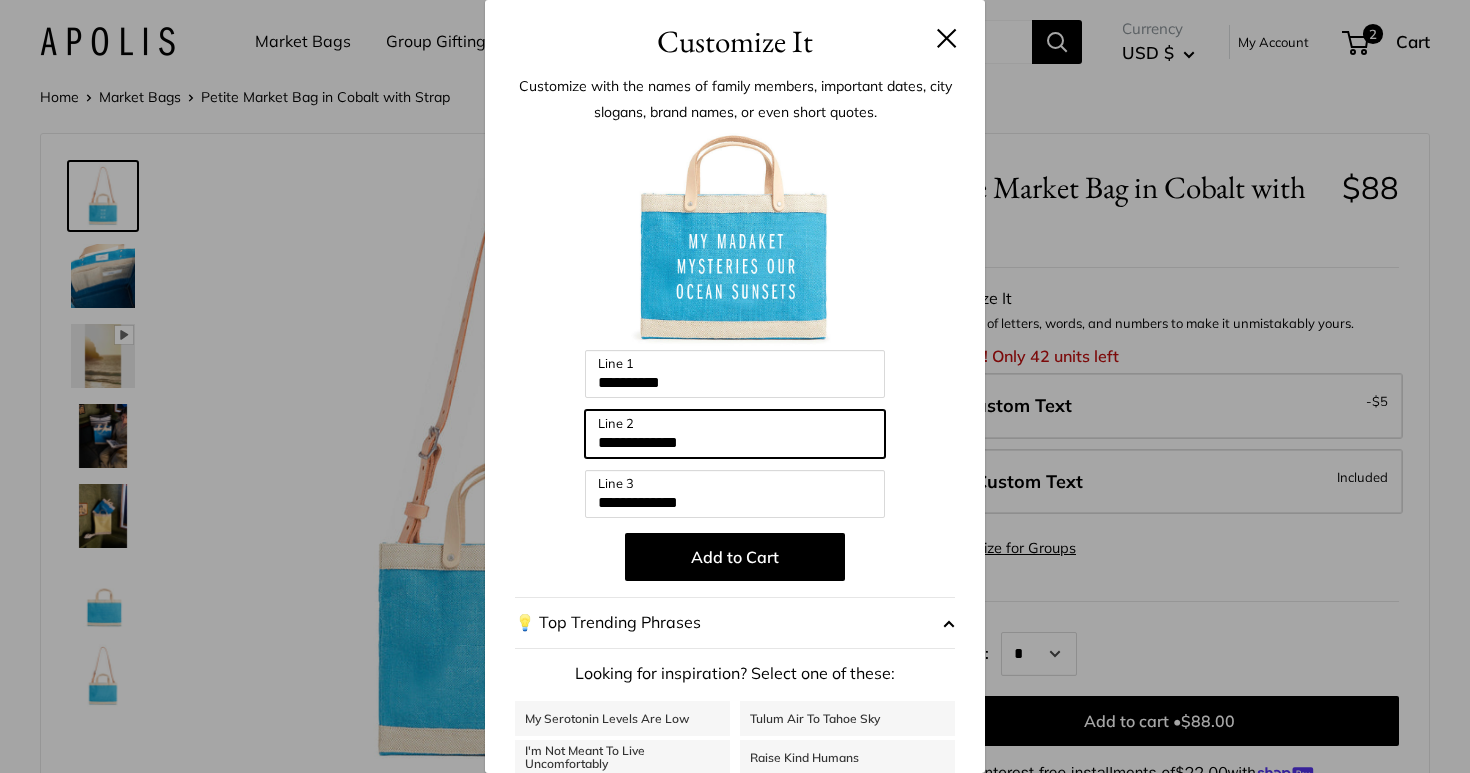 type on "**********" 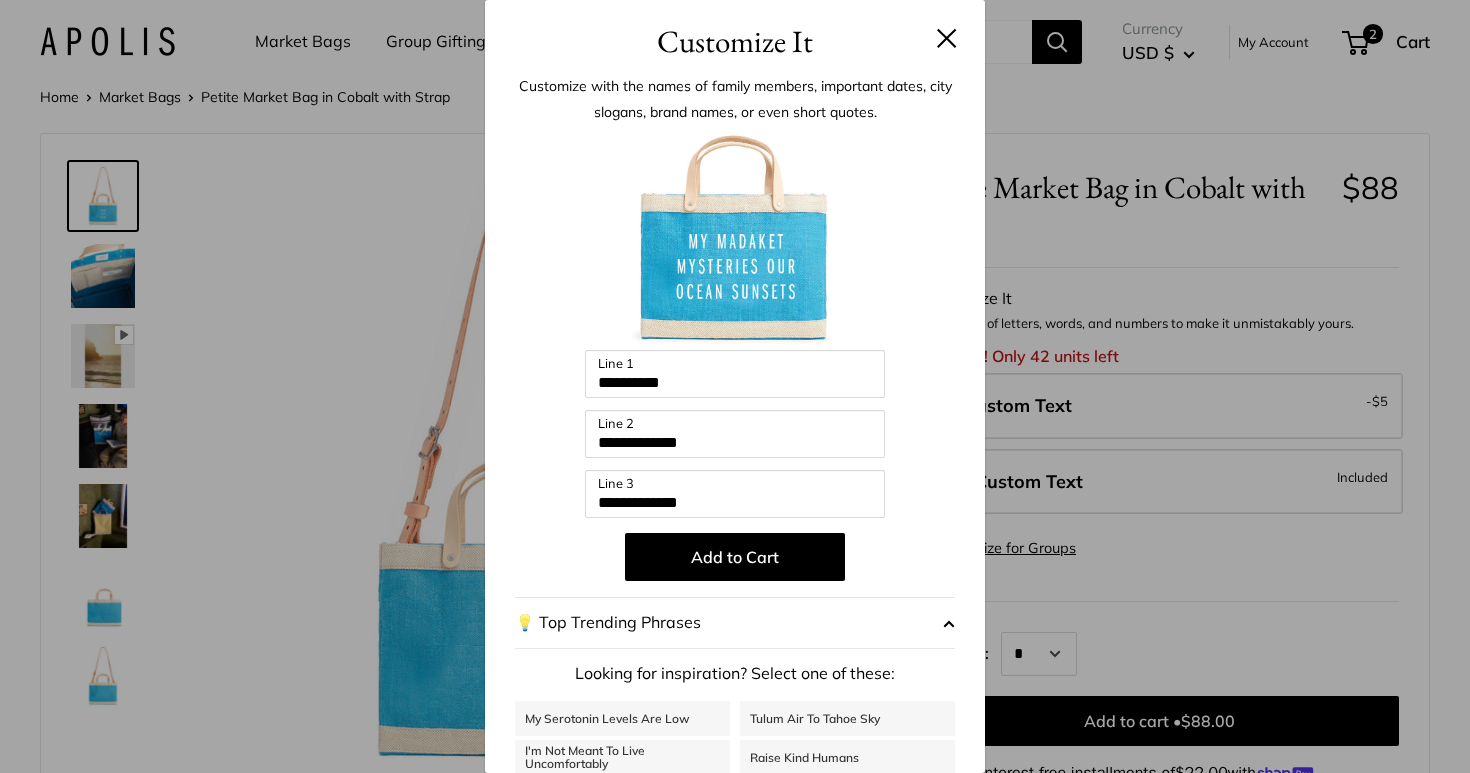 click on "**********" at bounding box center (735, 537) 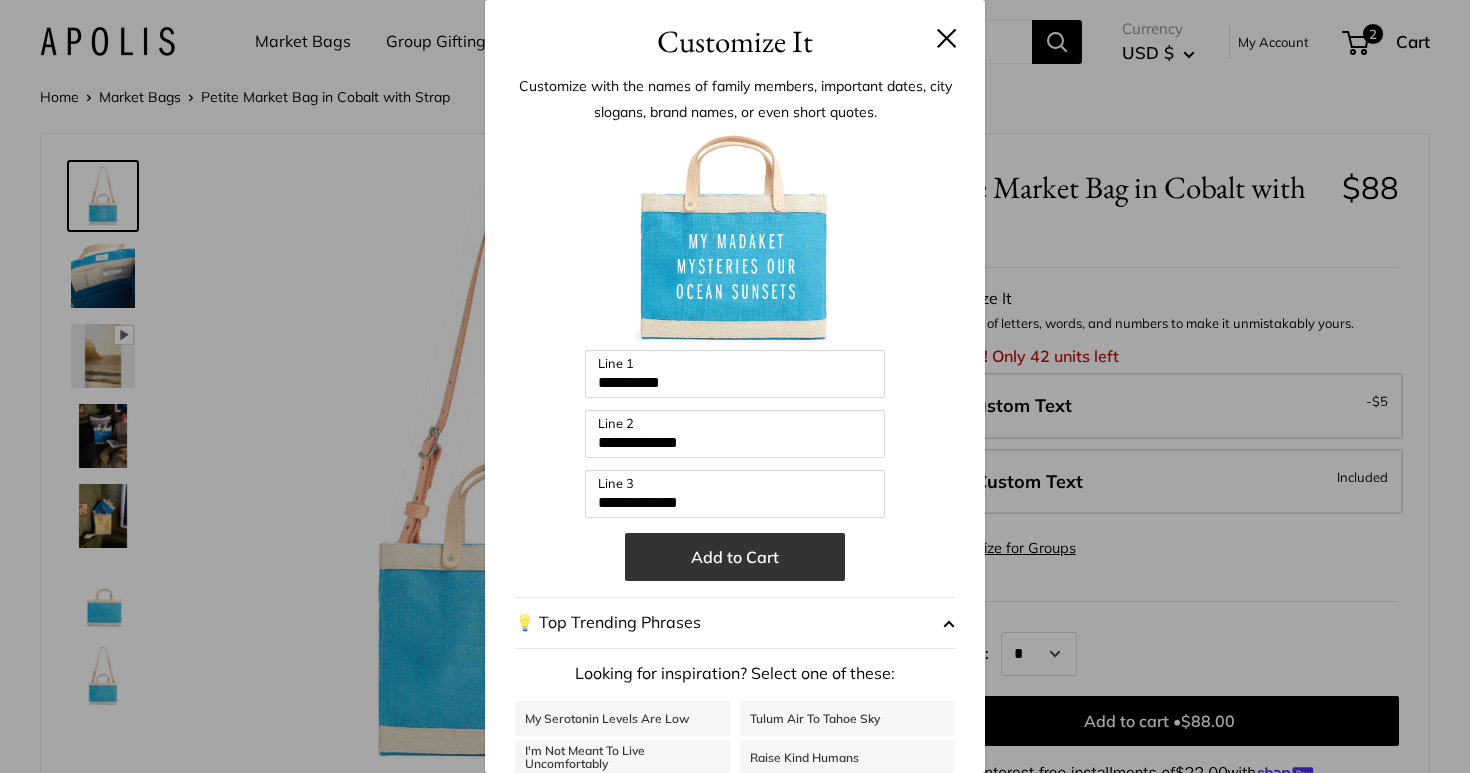 click on "Add to Cart" at bounding box center [735, 557] 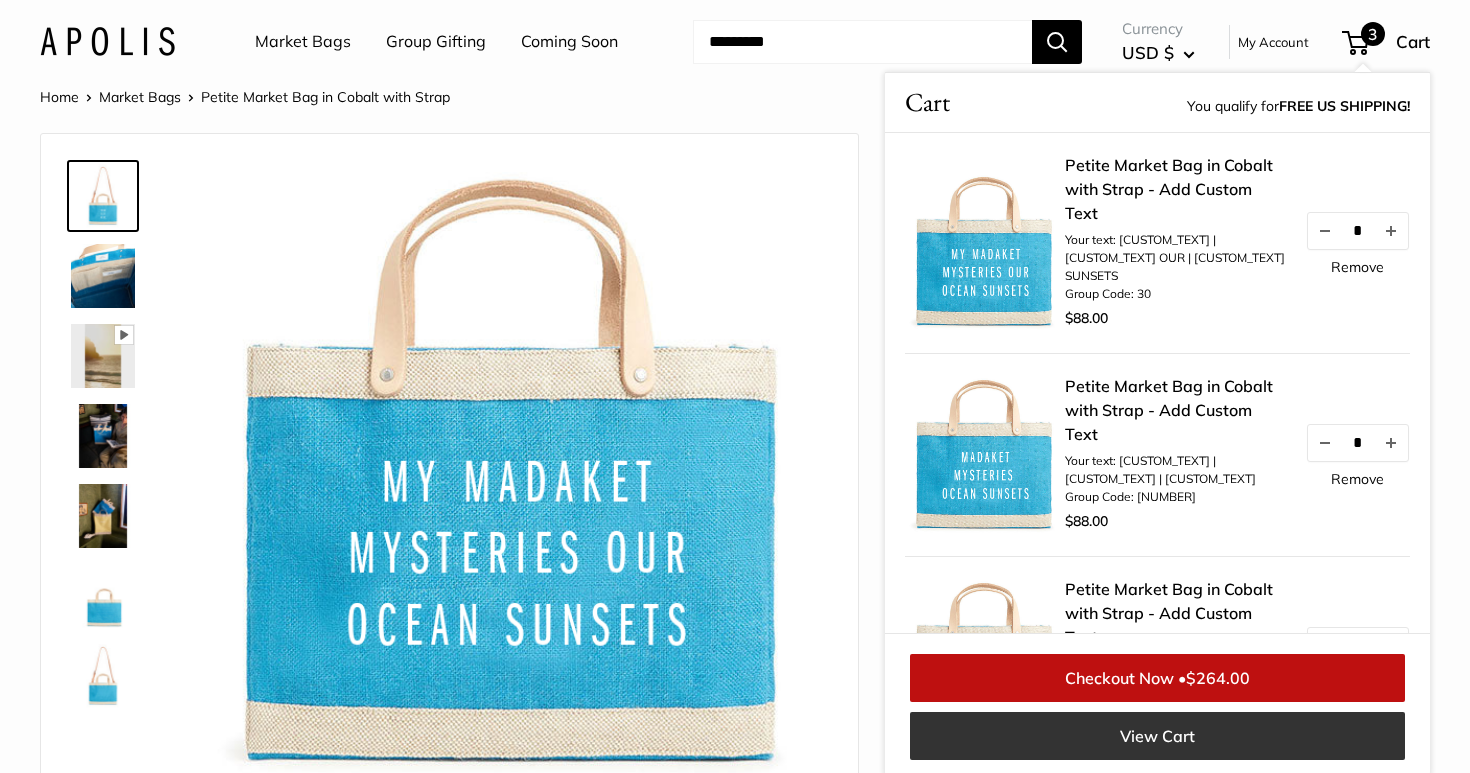 click on "View Cart" at bounding box center (1157, 736) 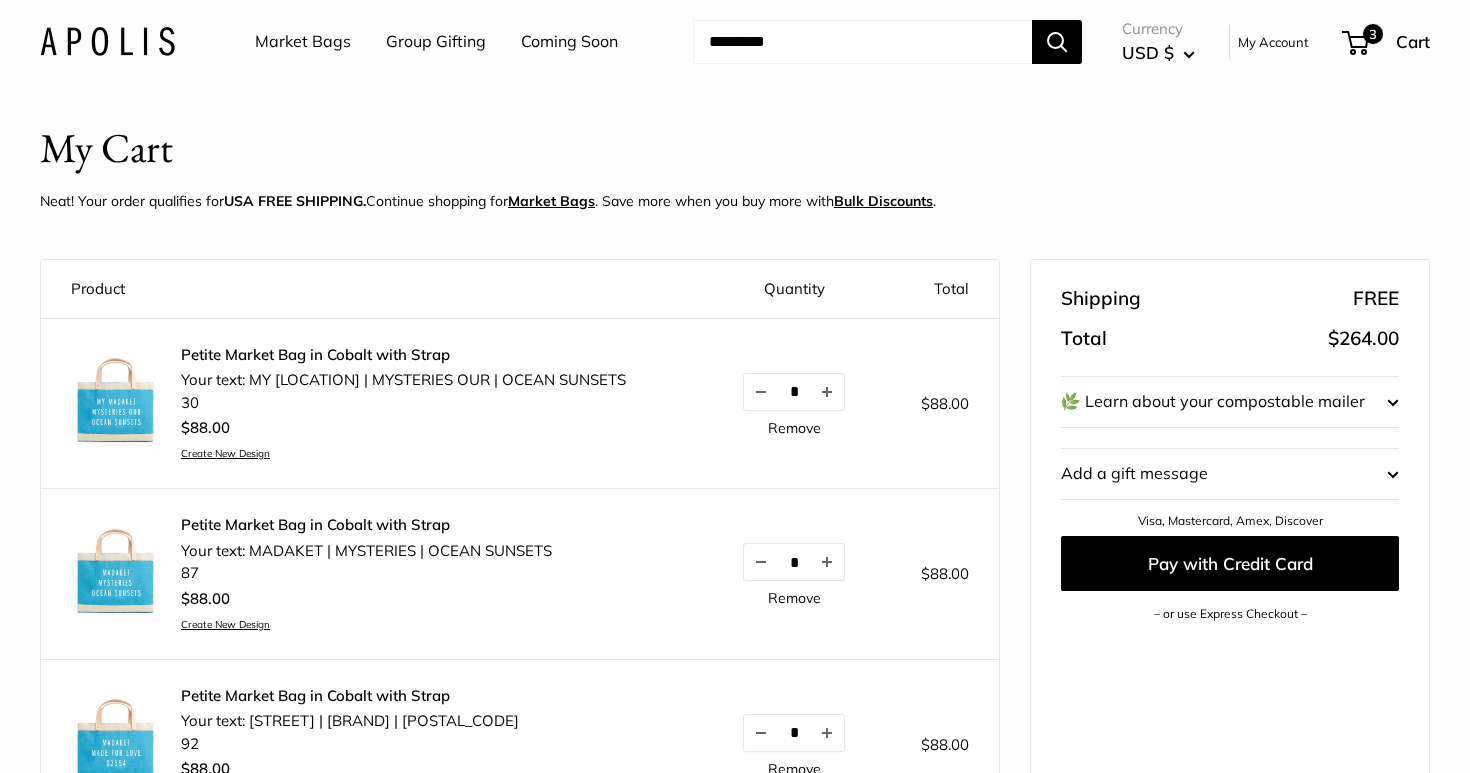 scroll, scrollTop: 0, scrollLeft: 0, axis: both 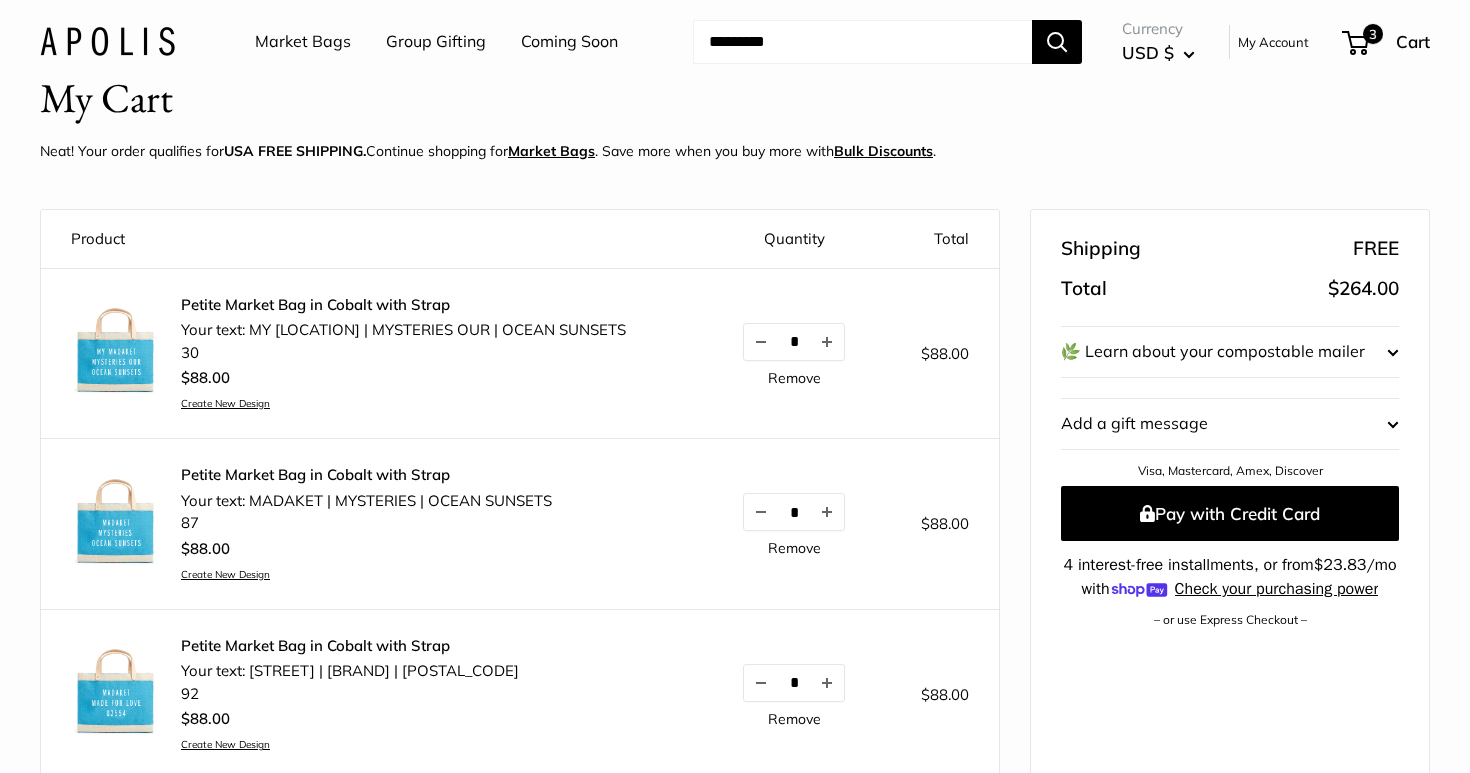 click on "Petite Market Bag in Cobalt with Strap" at bounding box center [350, 646] 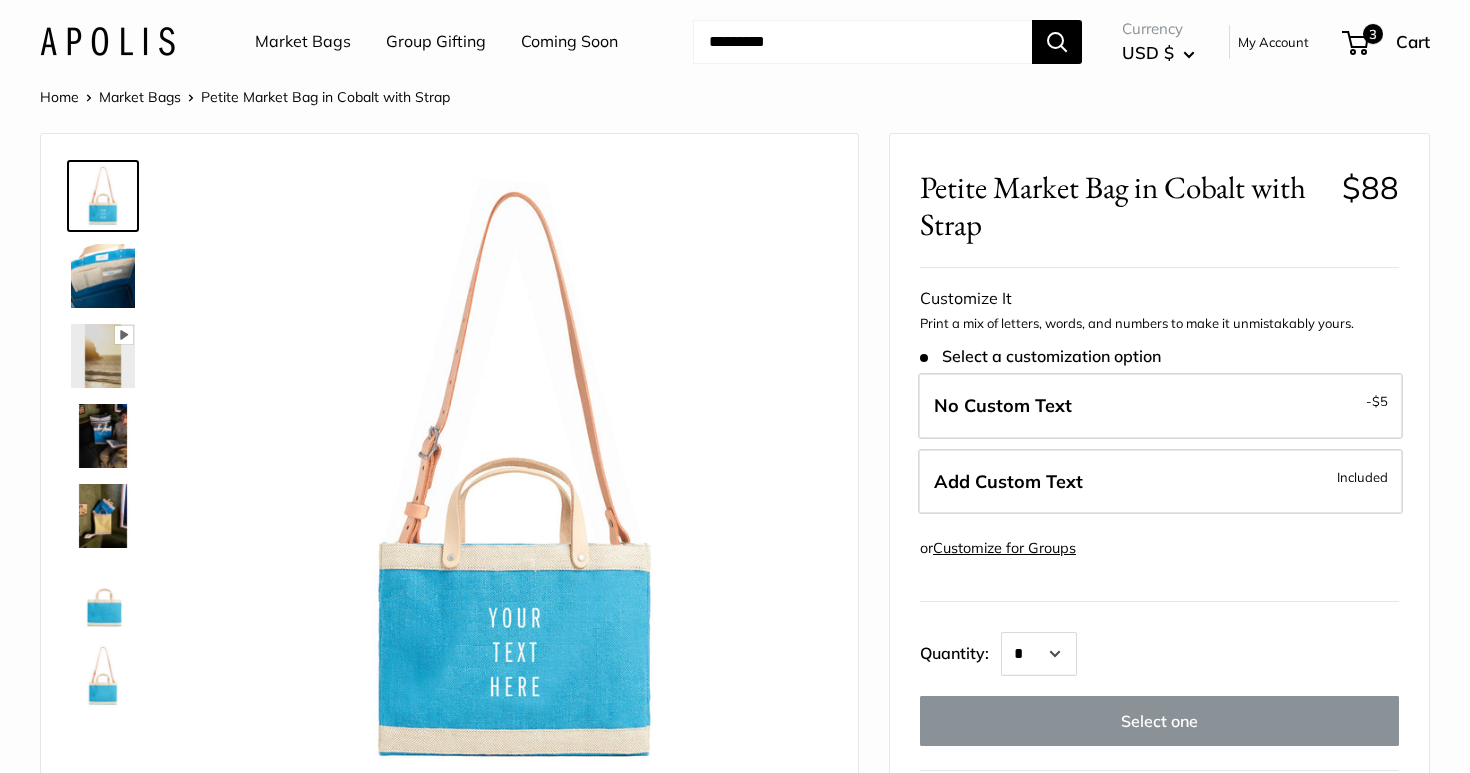 scroll, scrollTop: 0, scrollLeft: 0, axis: both 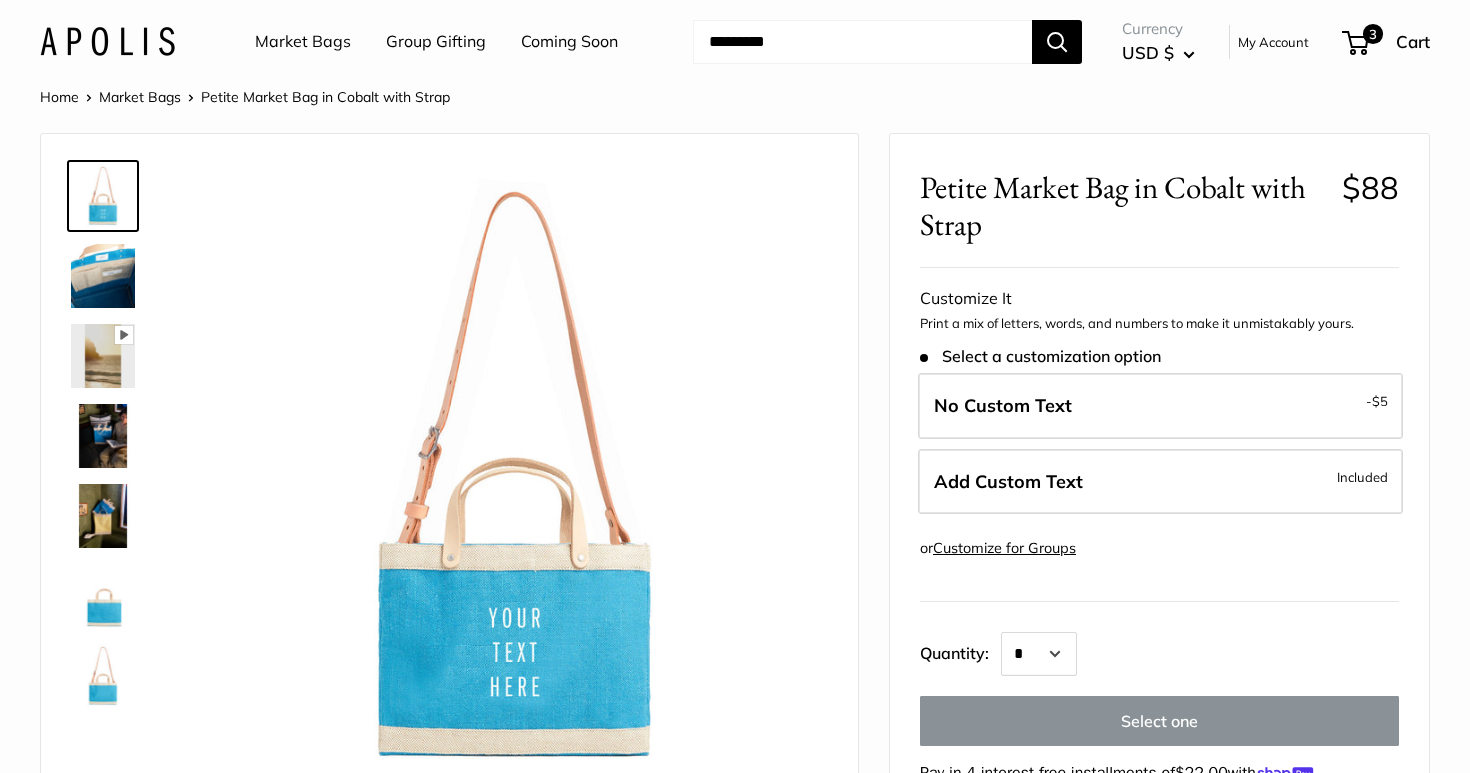click on "Pause Play % buffered 00:00 Unmute Mute Exit fullscreen Enter fullscreen Play
Roll over image to zoom in" at bounding box center (735, 965) 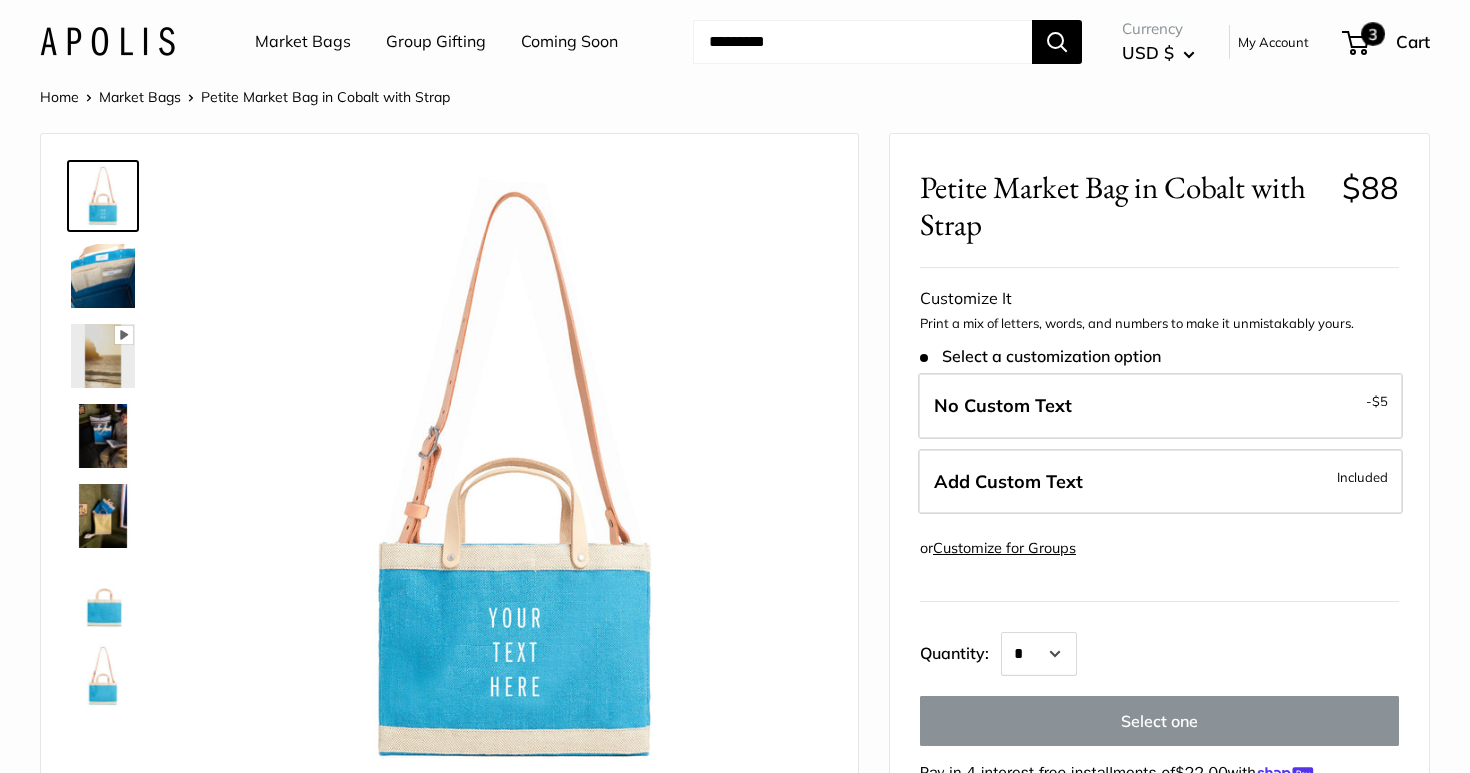 click on "3" at bounding box center (1355, 43) 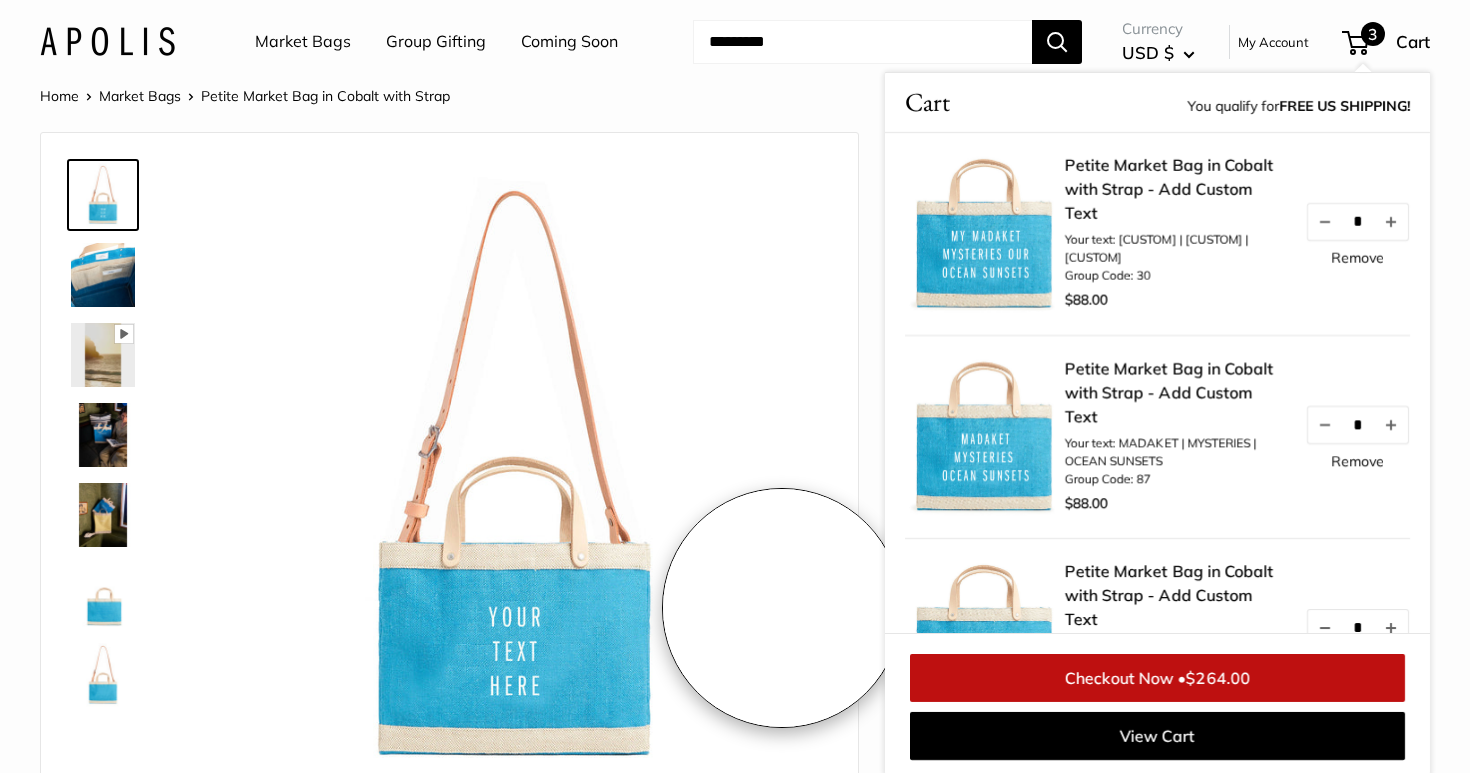 click at bounding box center [514, 476] 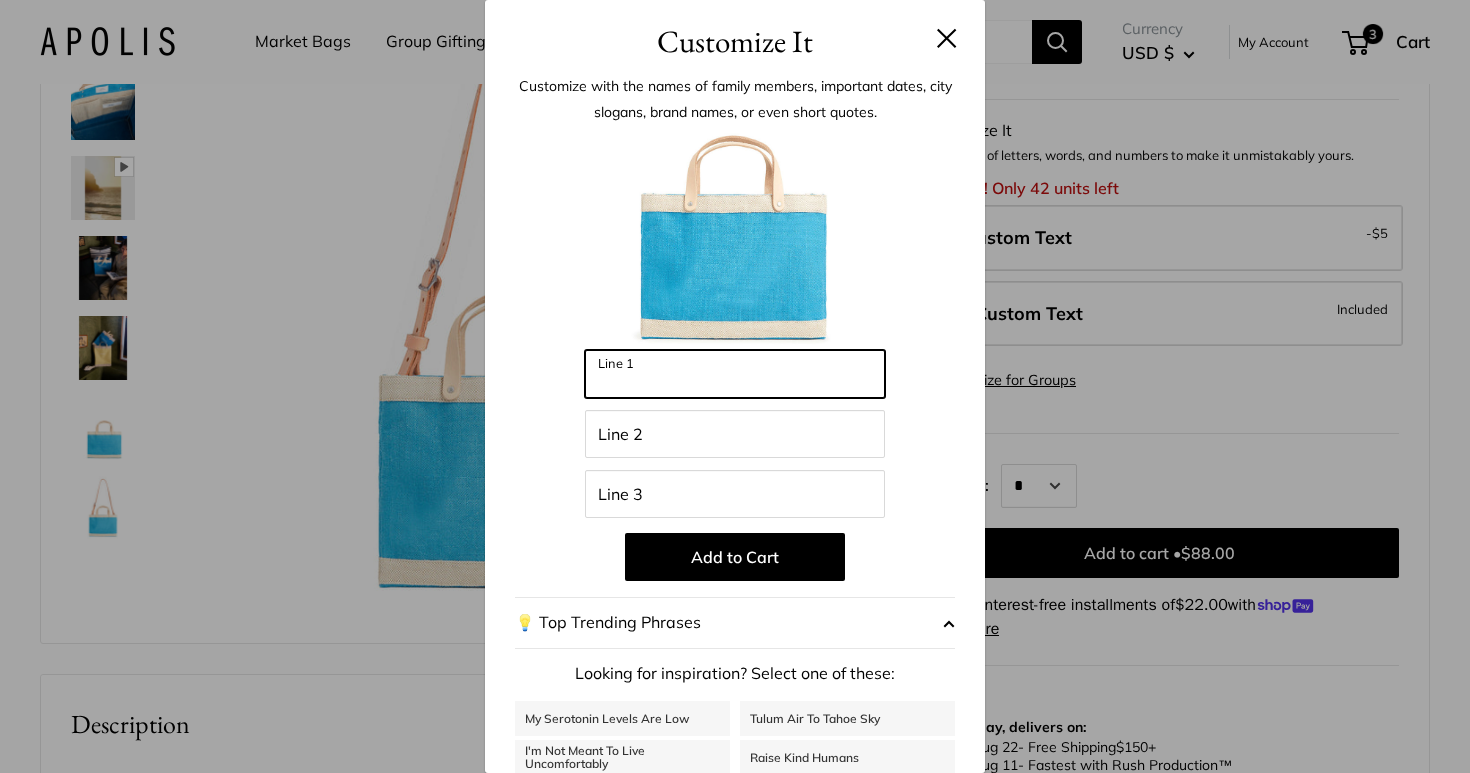 click on "Line 1" at bounding box center (735, 374) 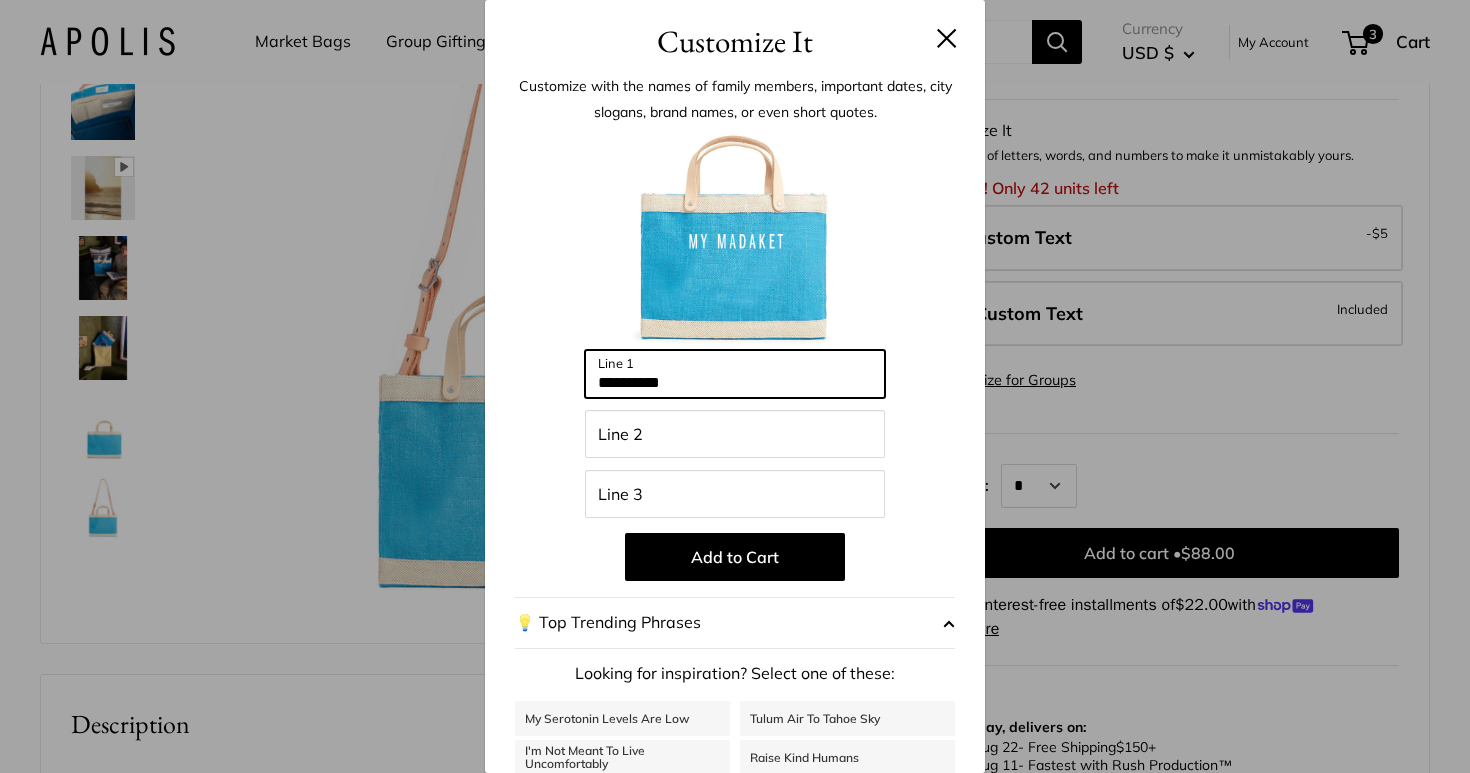 type on "**********" 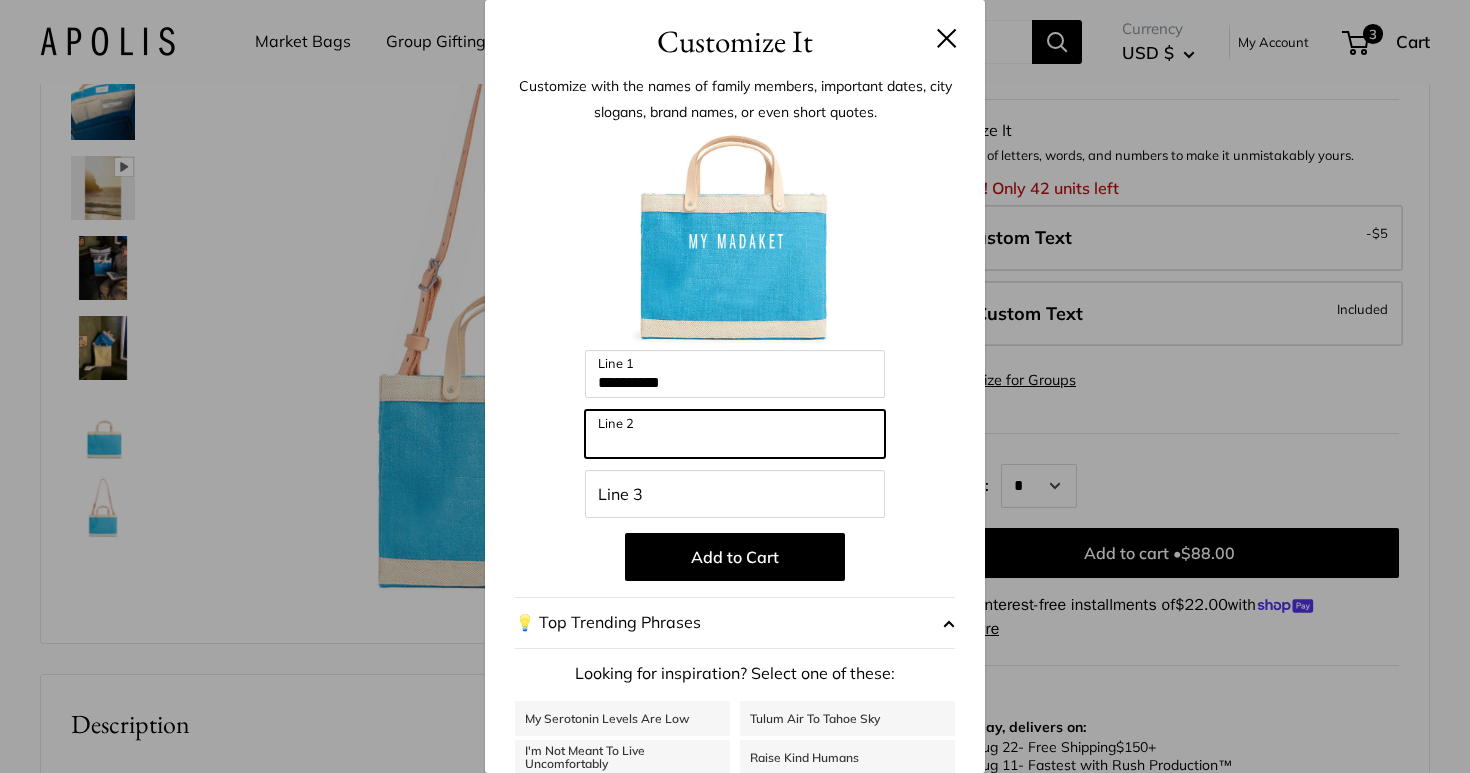 click on "Line 2" at bounding box center (735, 434) 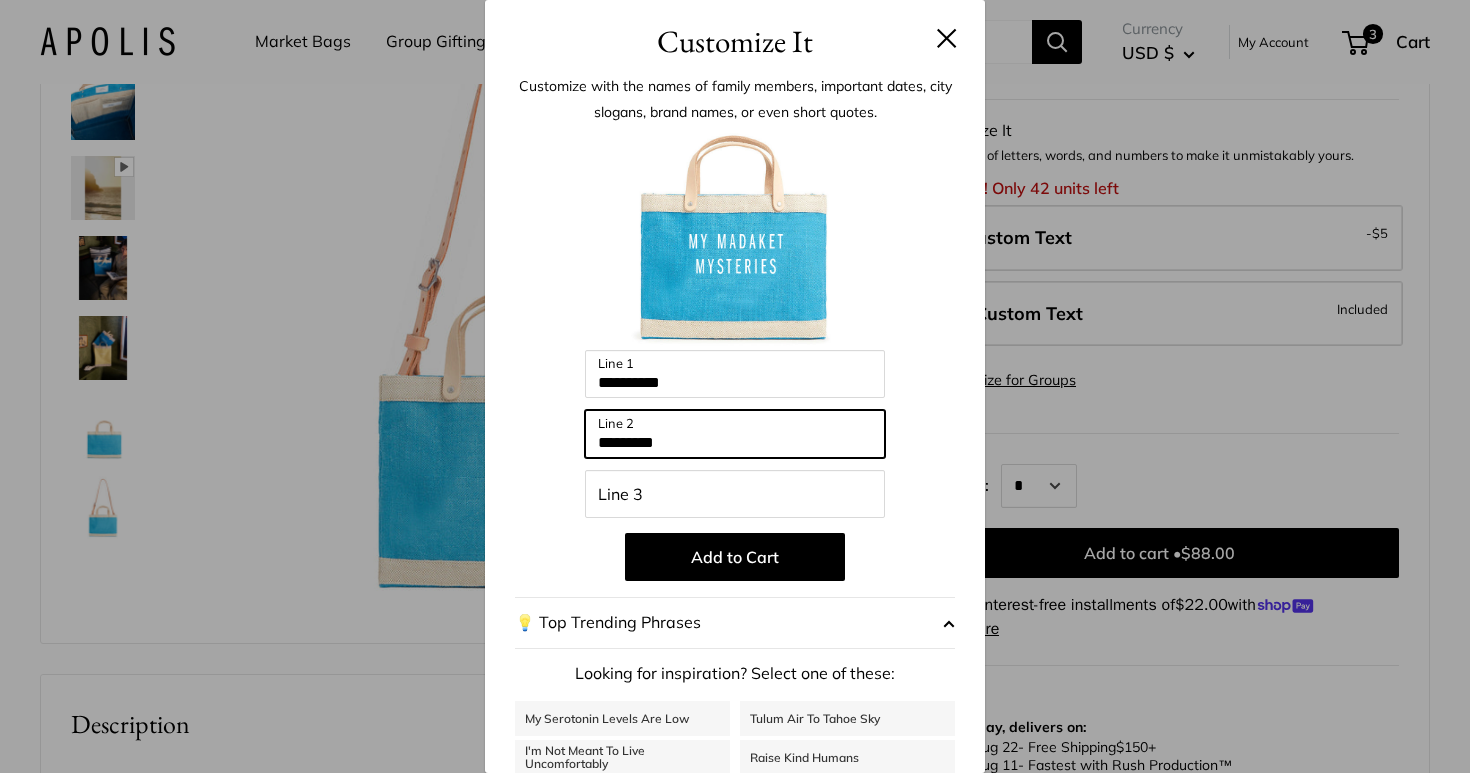 type on "*********" 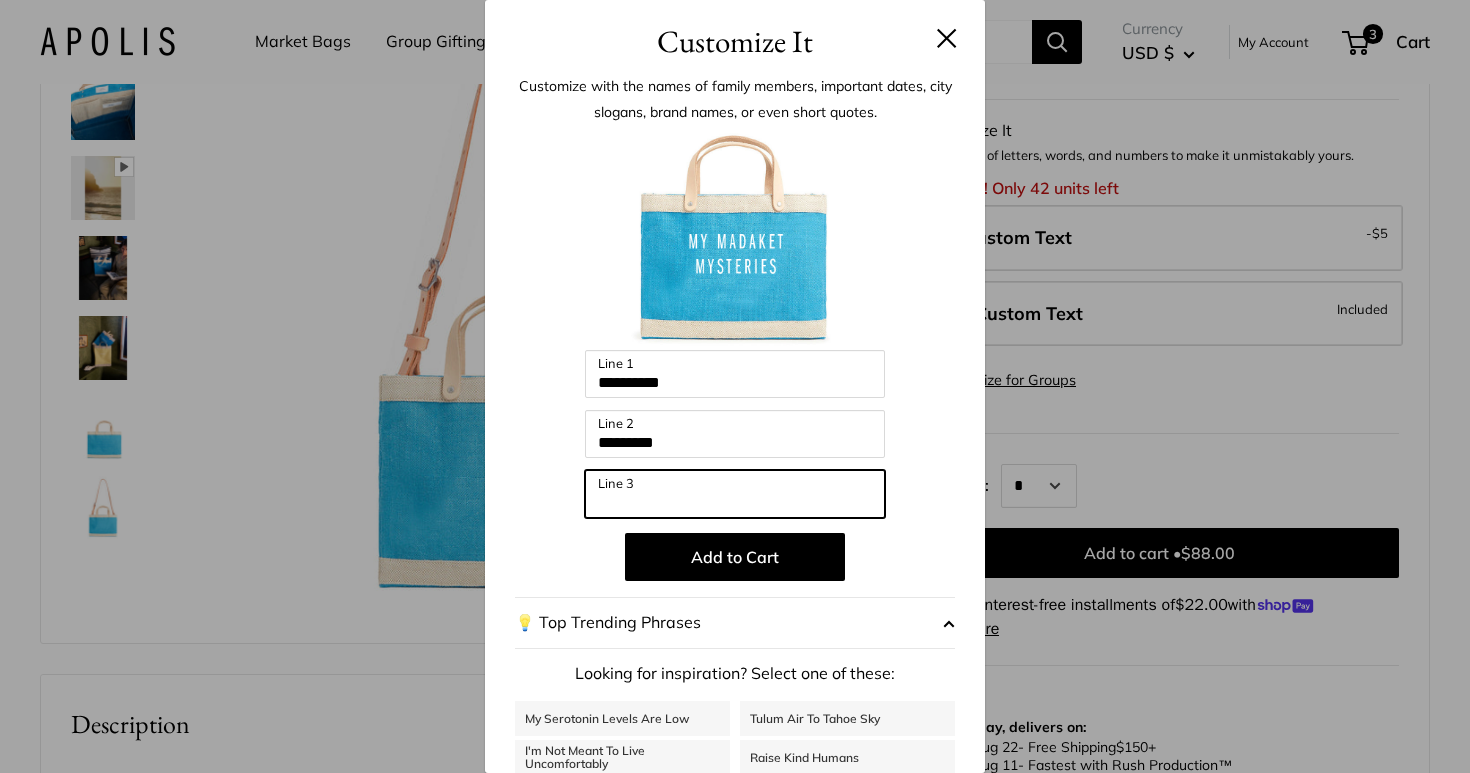 click on "Line 3" at bounding box center (735, 494) 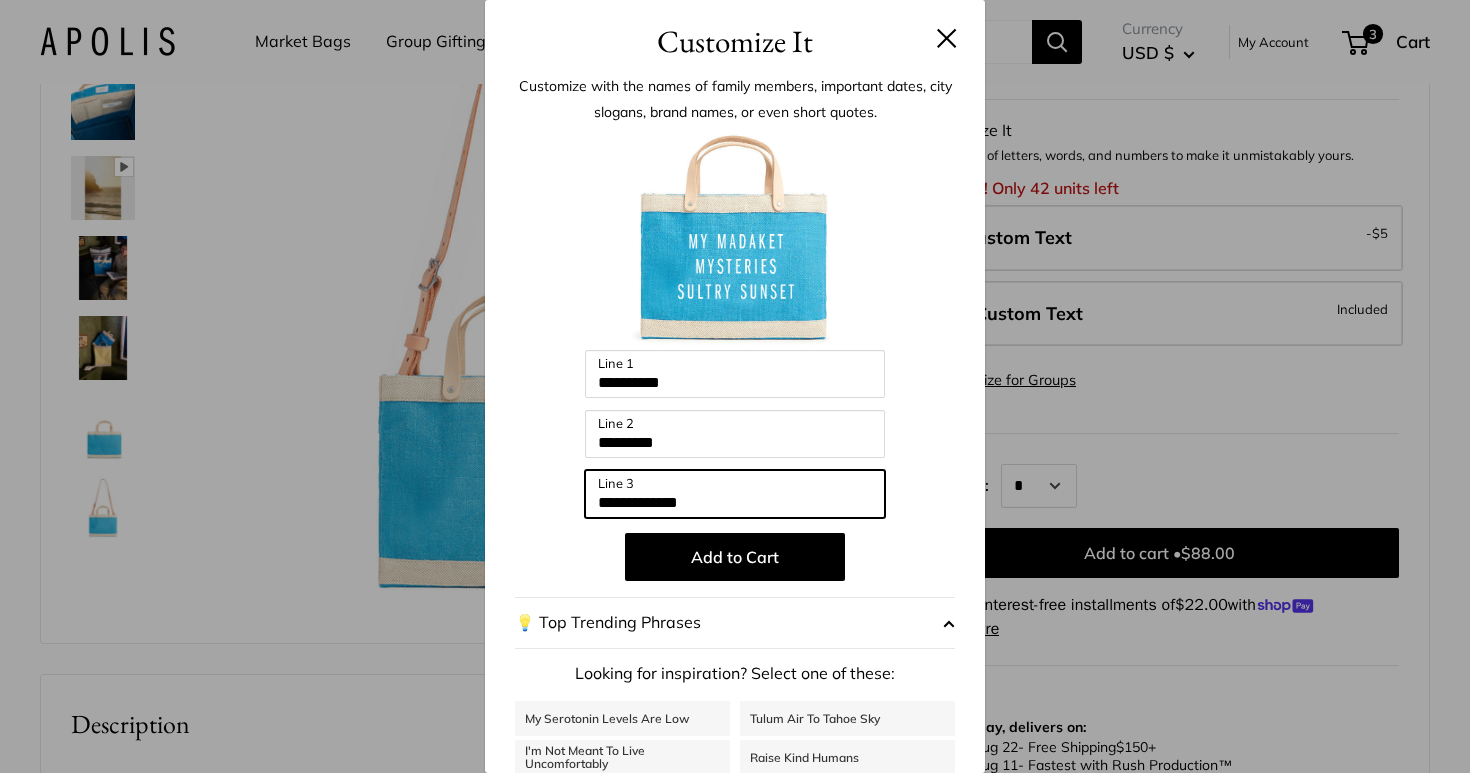 type on "**********" 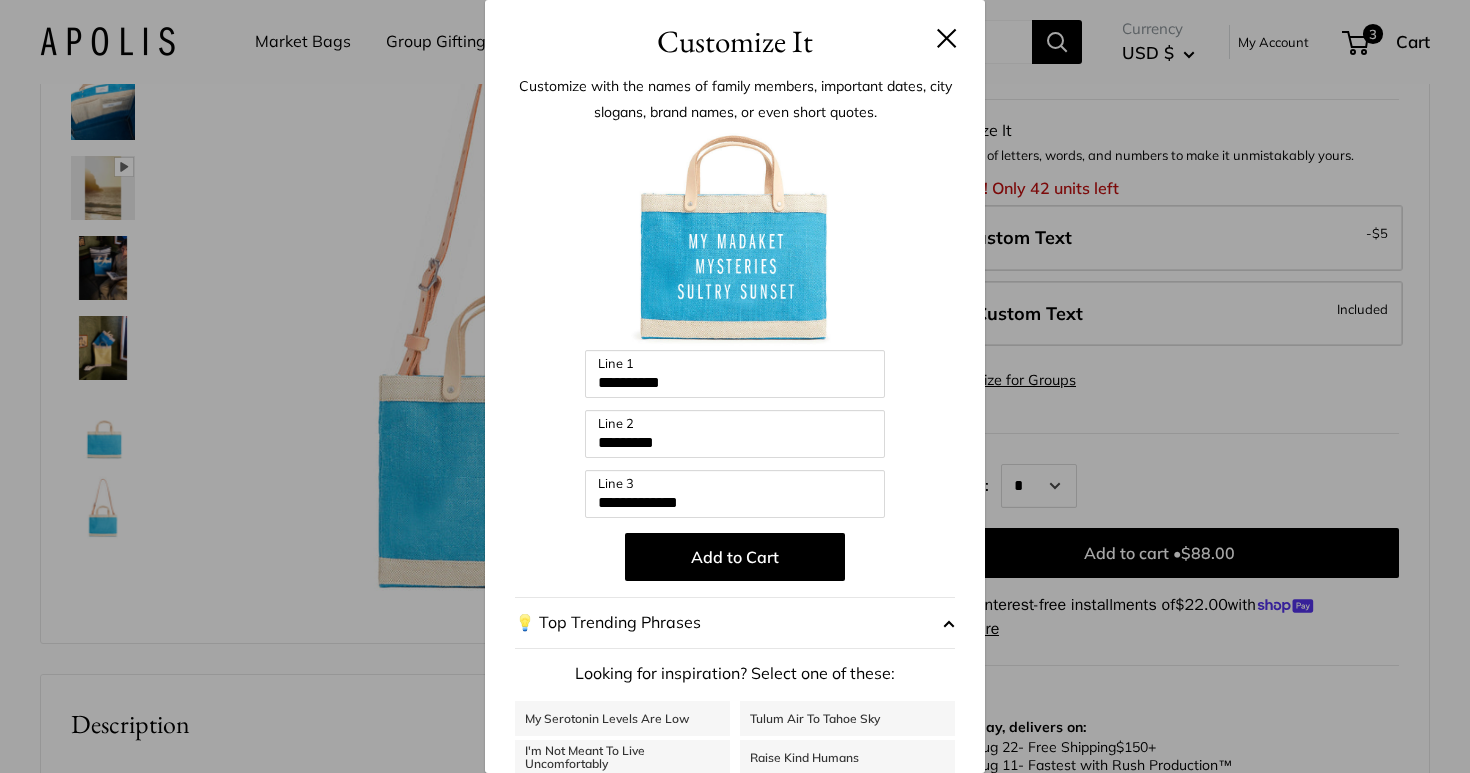 click at bounding box center (947, 38) 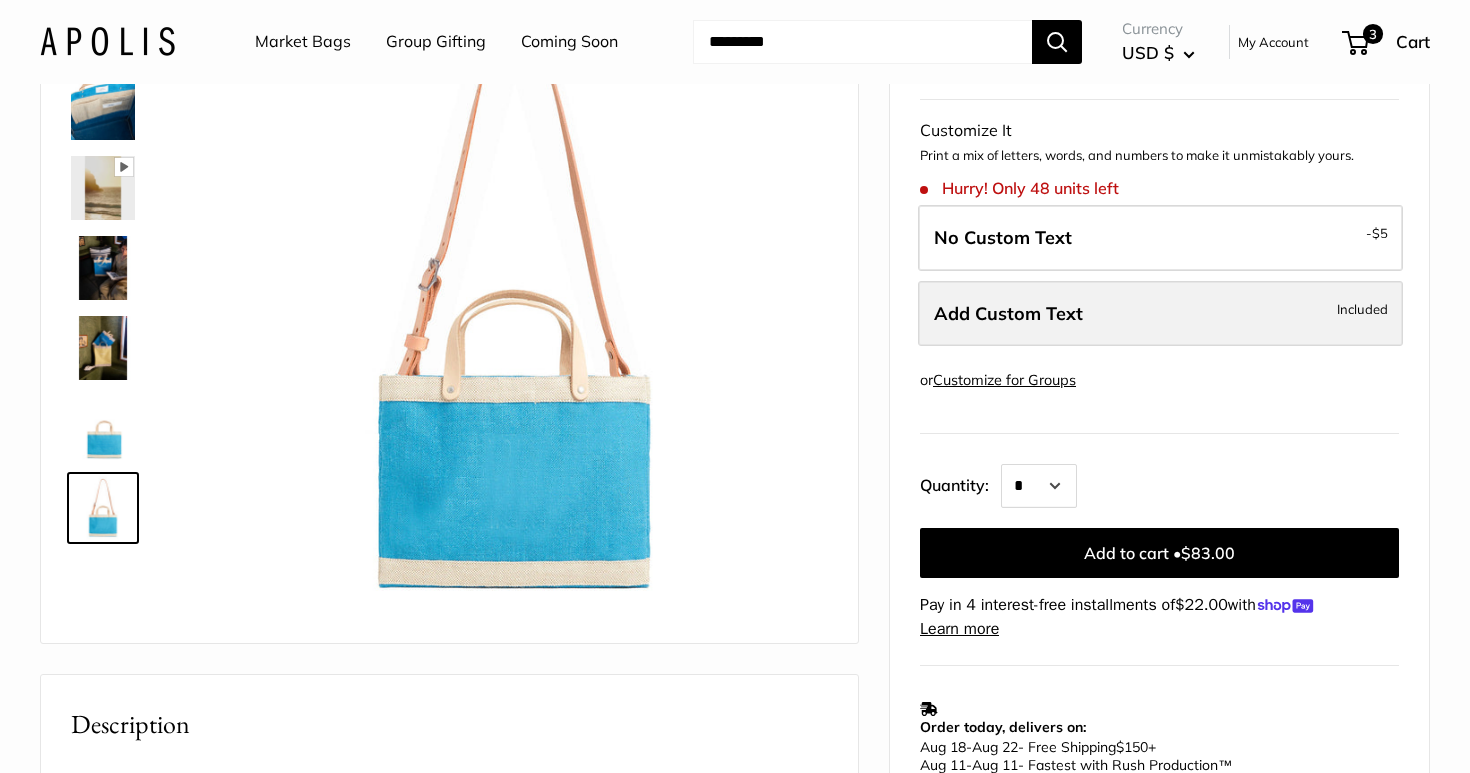 click on "Add Custom Text" at bounding box center [1008, 313] 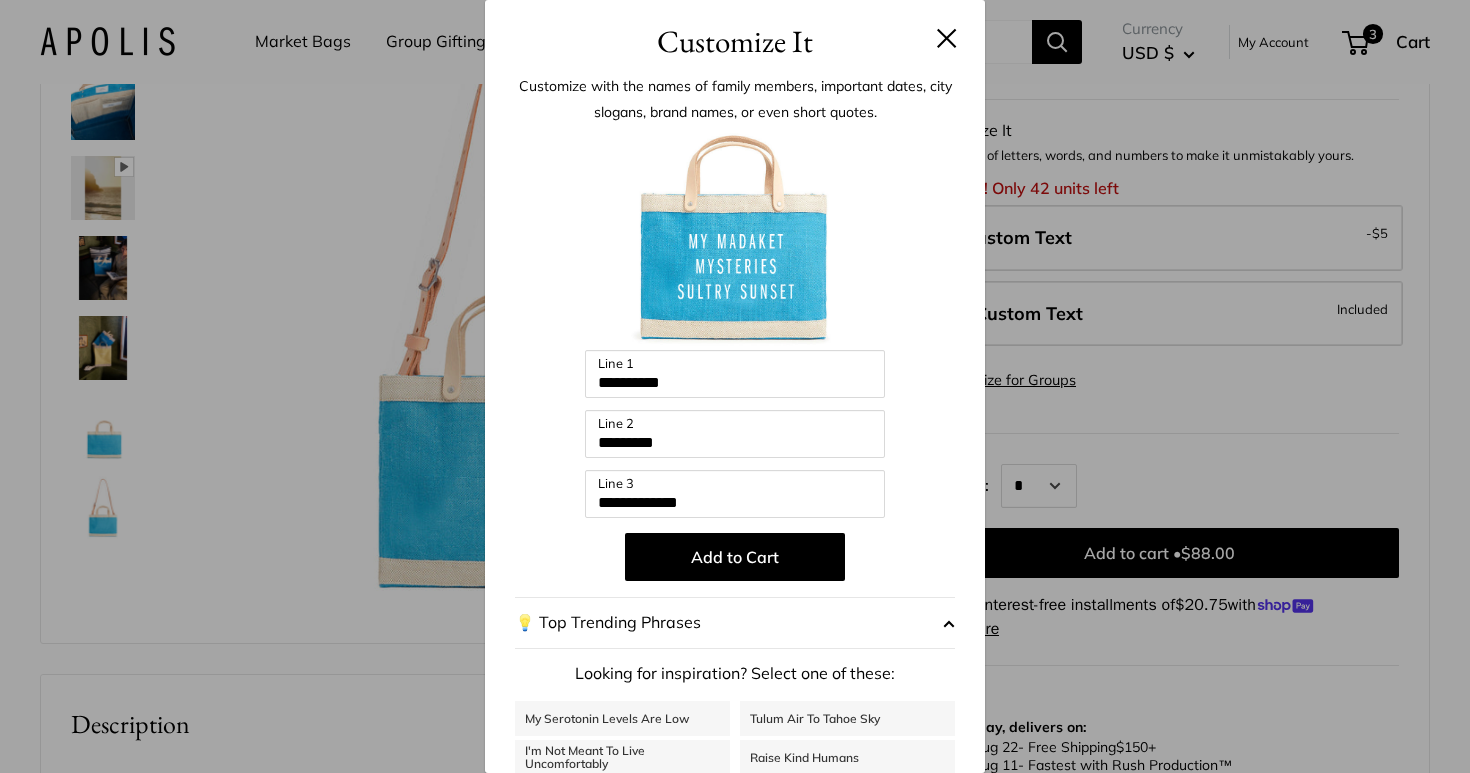 click at bounding box center (947, 38) 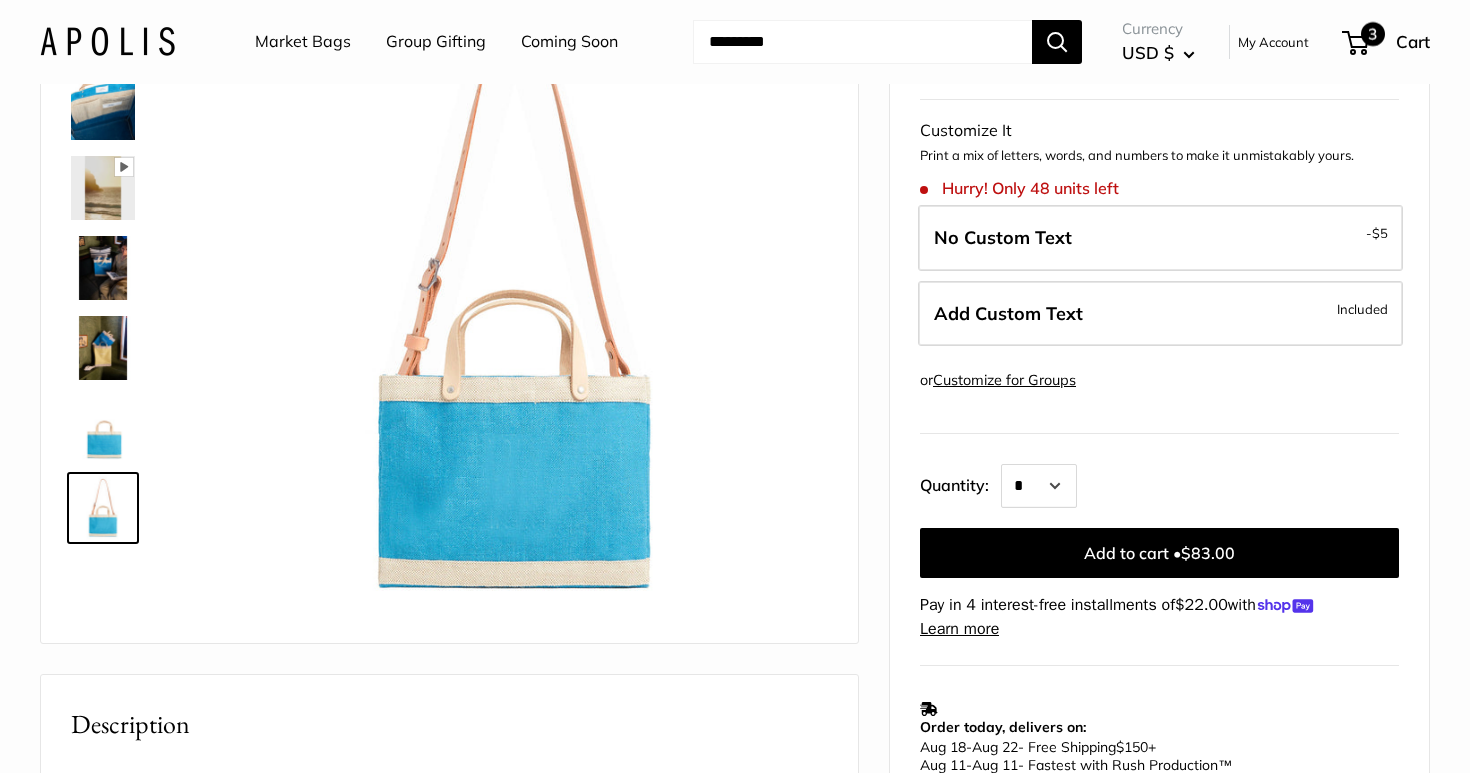 click on "3" at bounding box center (1355, 43) 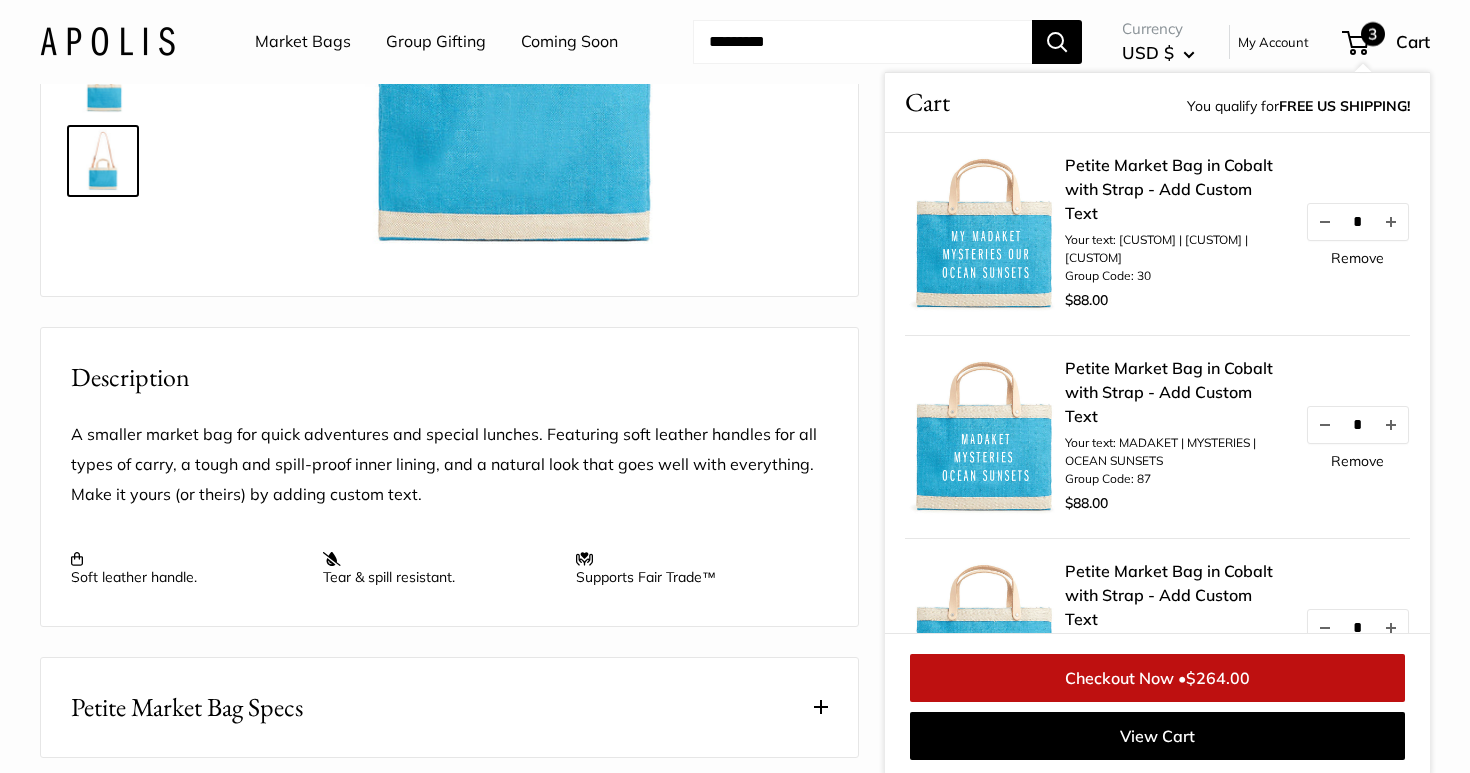 scroll, scrollTop: 609, scrollLeft: 0, axis: vertical 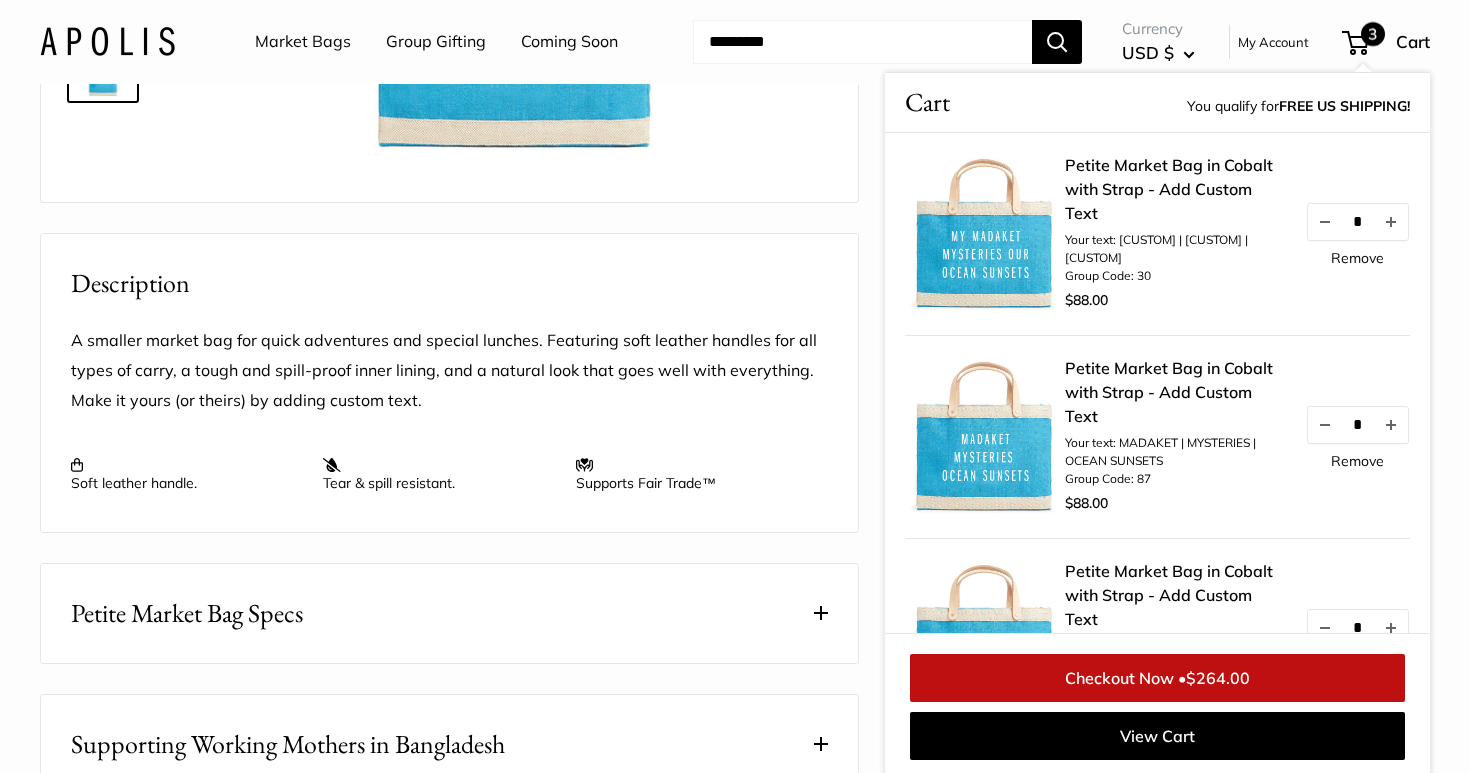 click on "Petite Market Bag in Cobalt with Strap - Add Custom Text
Your text: MY MADAKET | MYSTERIES OUR | OCEAN SUNSETS
Group Code:
30
$88.00
*
Remove
Petite Market Bag in Cobalt with Strap - Add Custom Text
Your text: MADAKET | MYSTERIES  | OCEAN SUNSETS
Group Code:
87" at bounding box center [1157, 584] 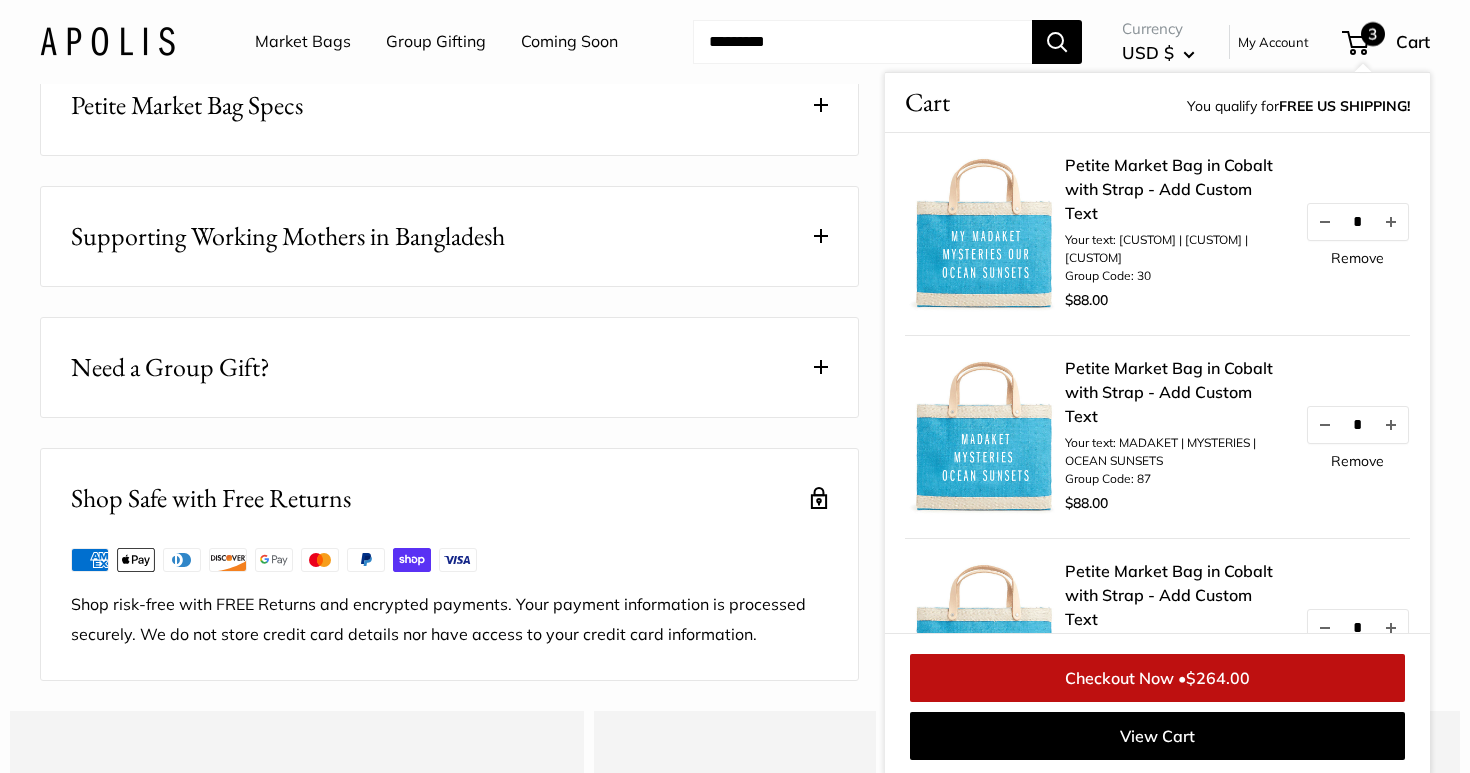scroll, scrollTop: 1140, scrollLeft: 0, axis: vertical 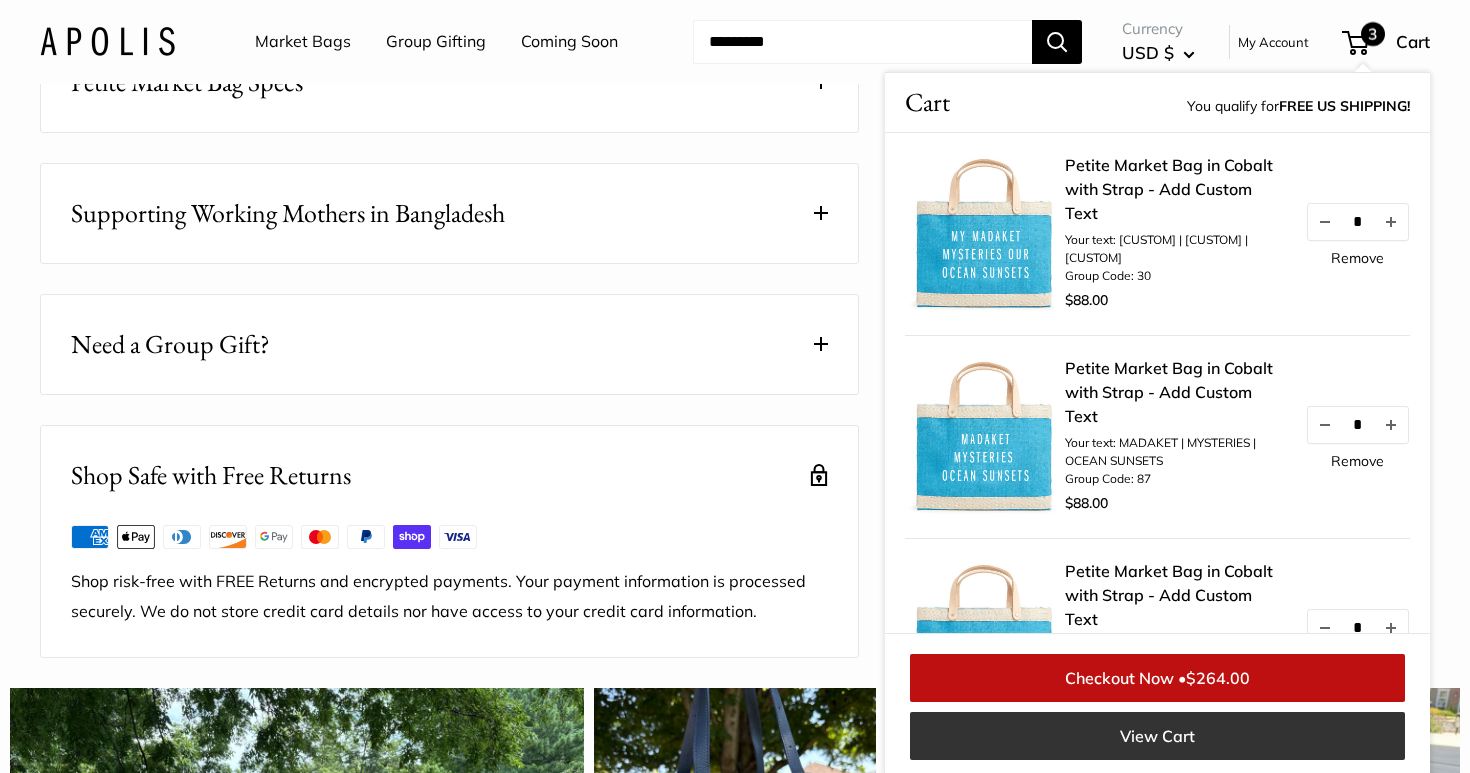 click on "View Cart" at bounding box center [1157, 736] 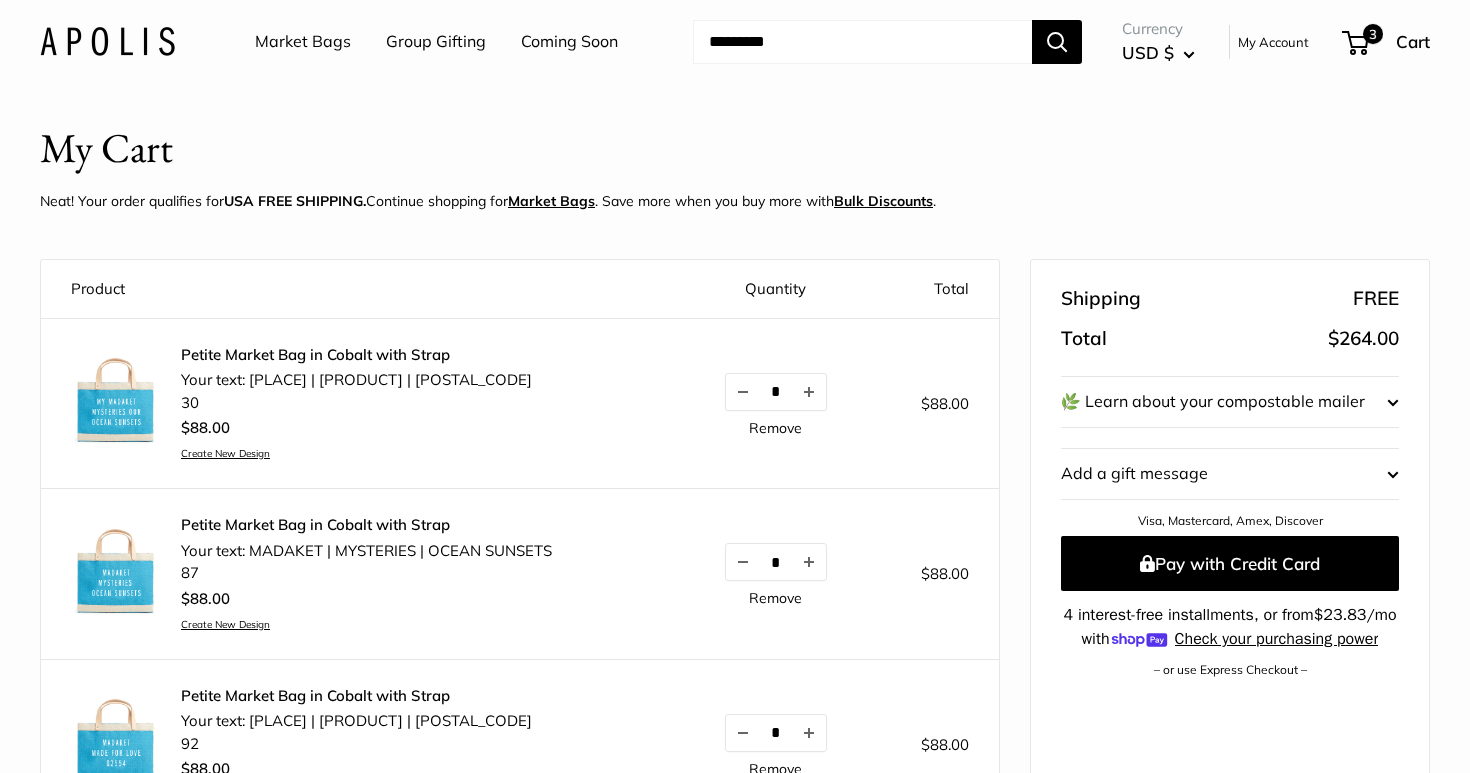 scroll, scrollTop: 0, scrollLeft: 0, axis: both 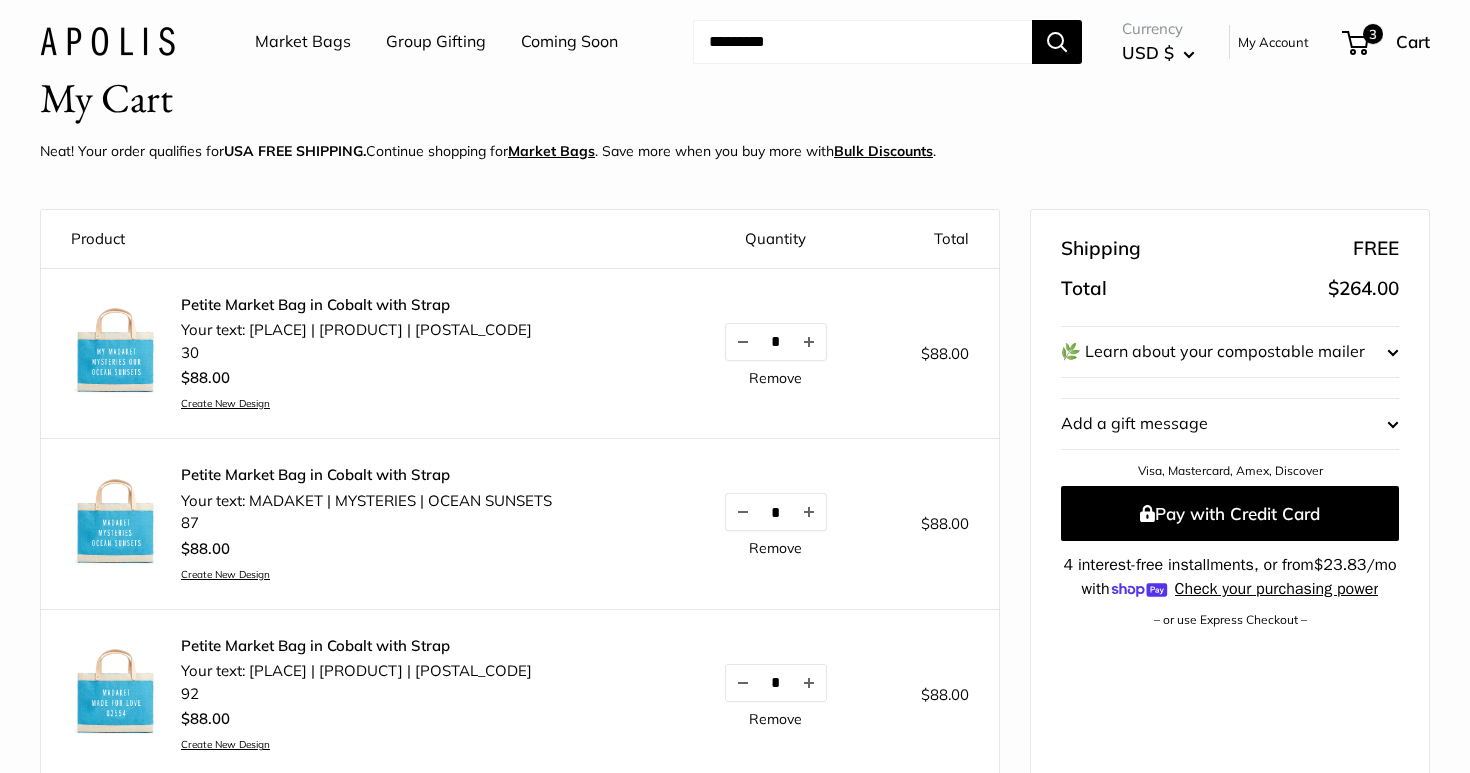 click on "Remove" at bounding box center [775, 719] 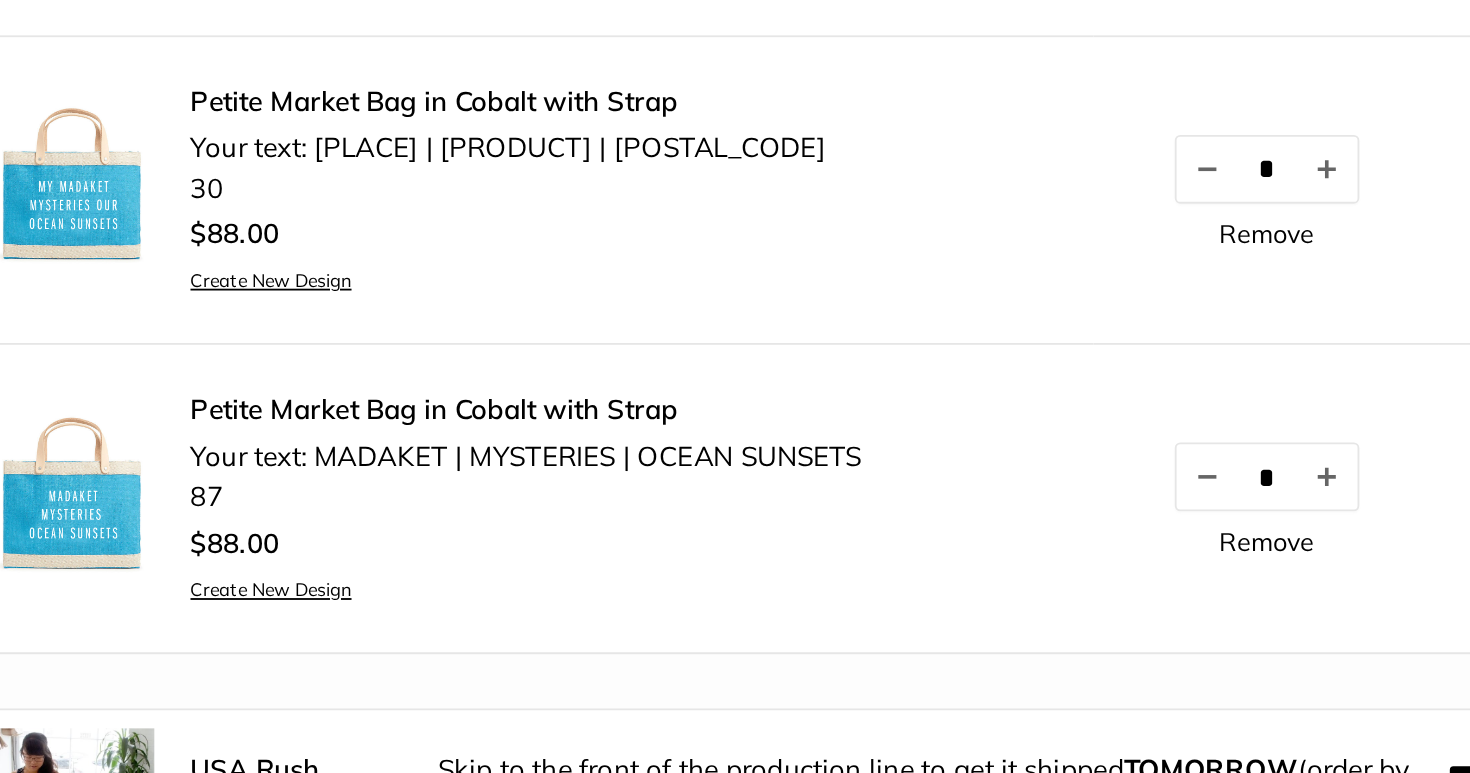 scroll, scrollTop: 102, scrollLeft: 0, axis: vertical 